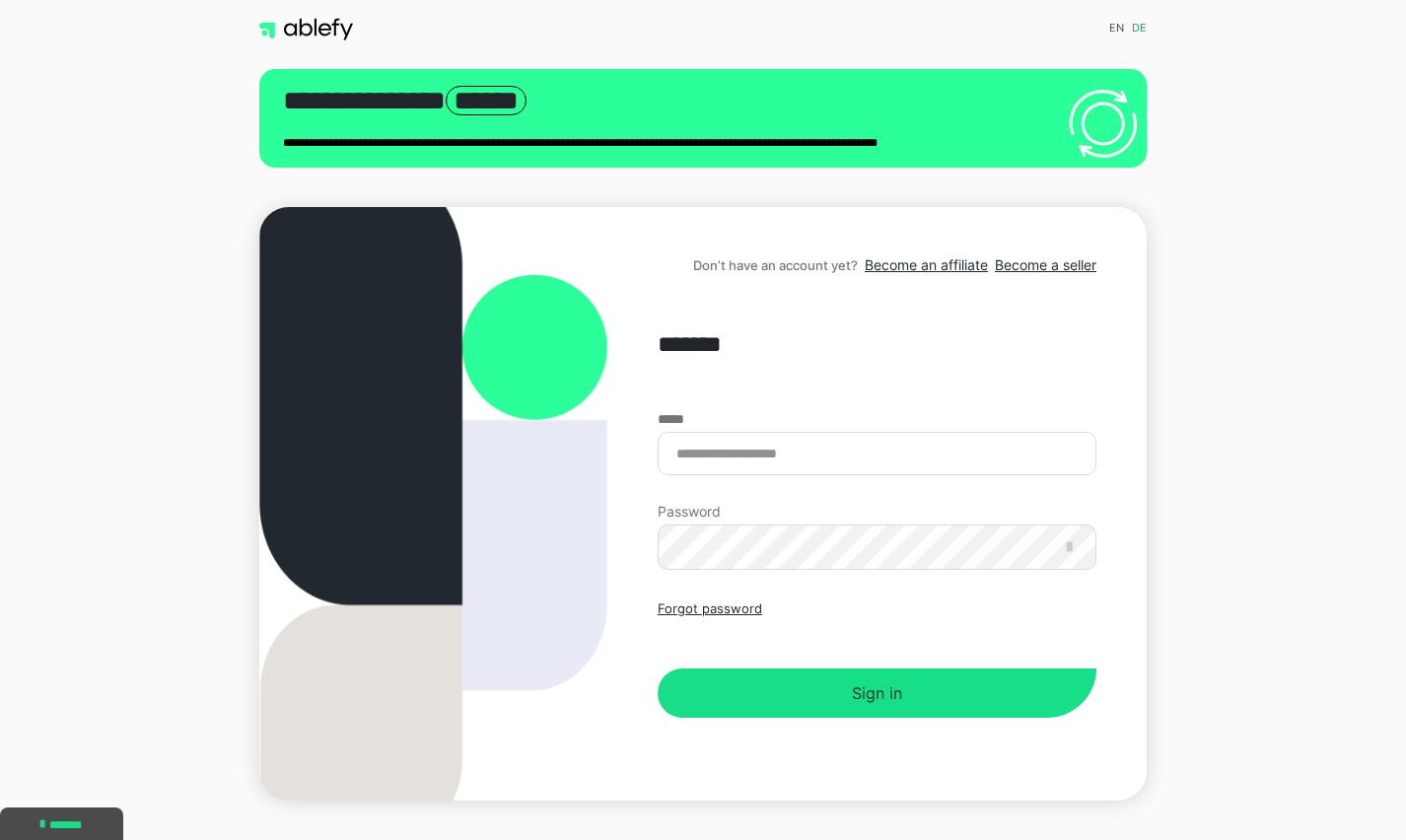 scroll, scrollTop: 0, scrollLeft: 0, axis: both 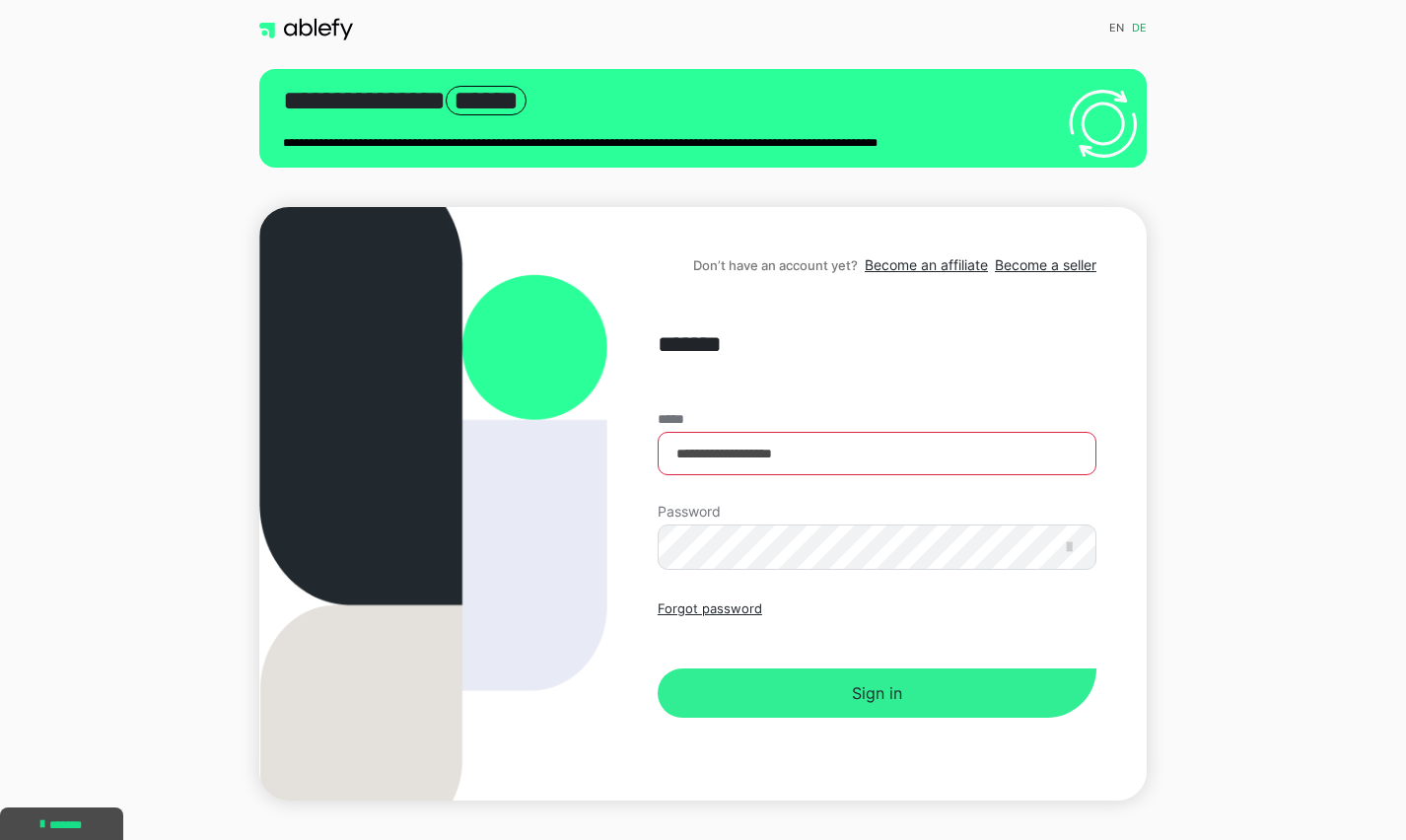 type on "**********" 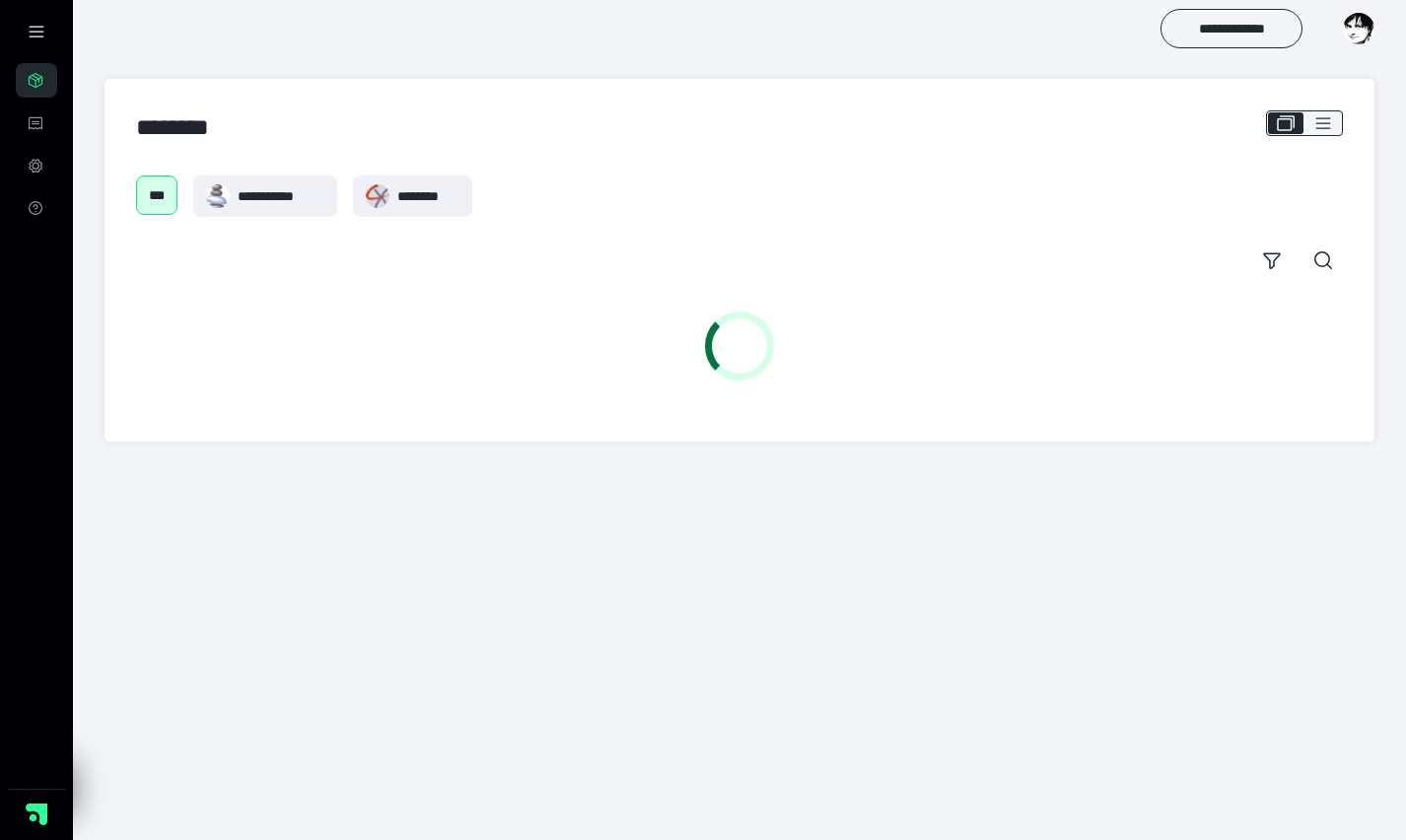 scroll, scrollTop: 0, scrollLeft: 0, axis: both 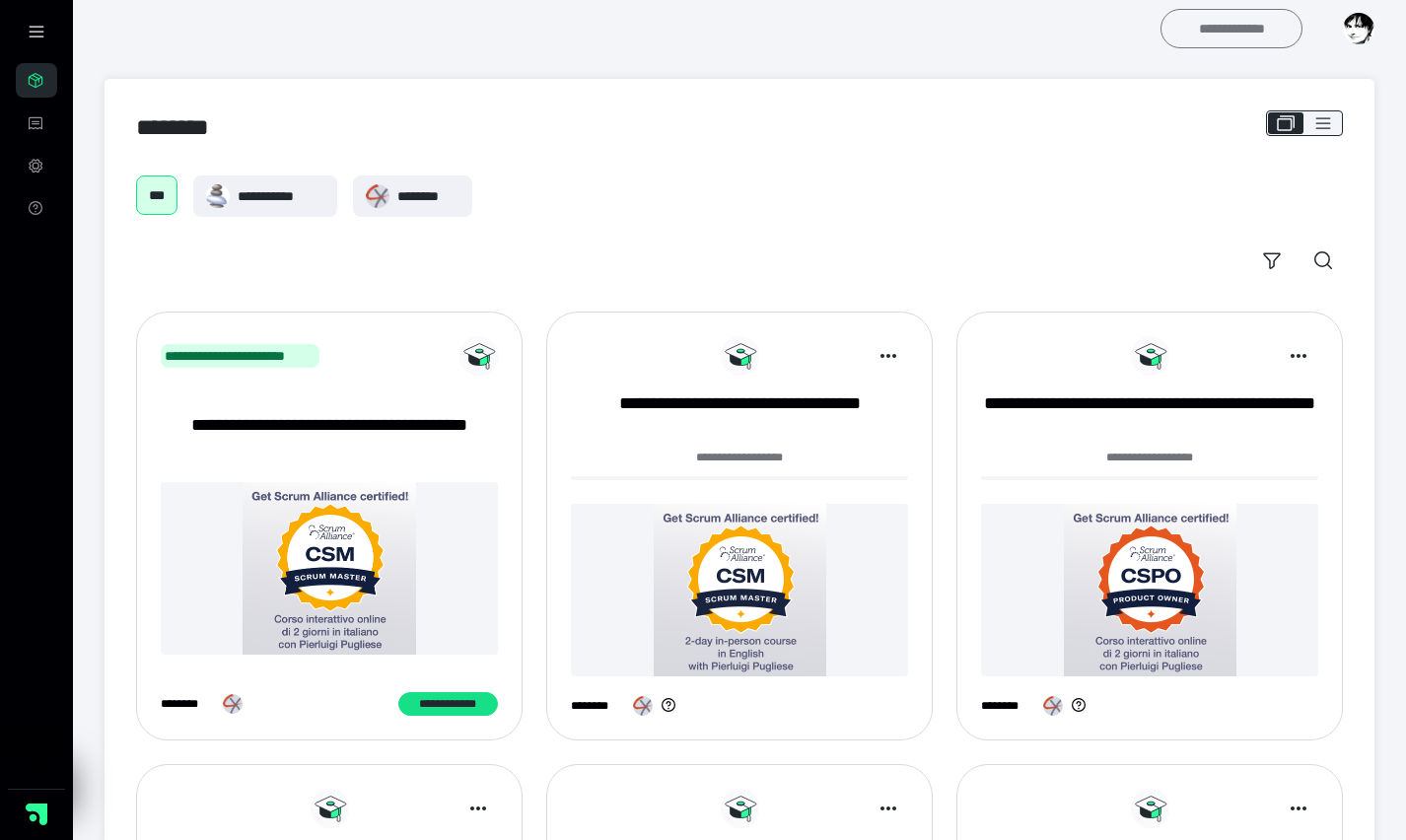 click on "**********" at bounding box center (1231, 29) 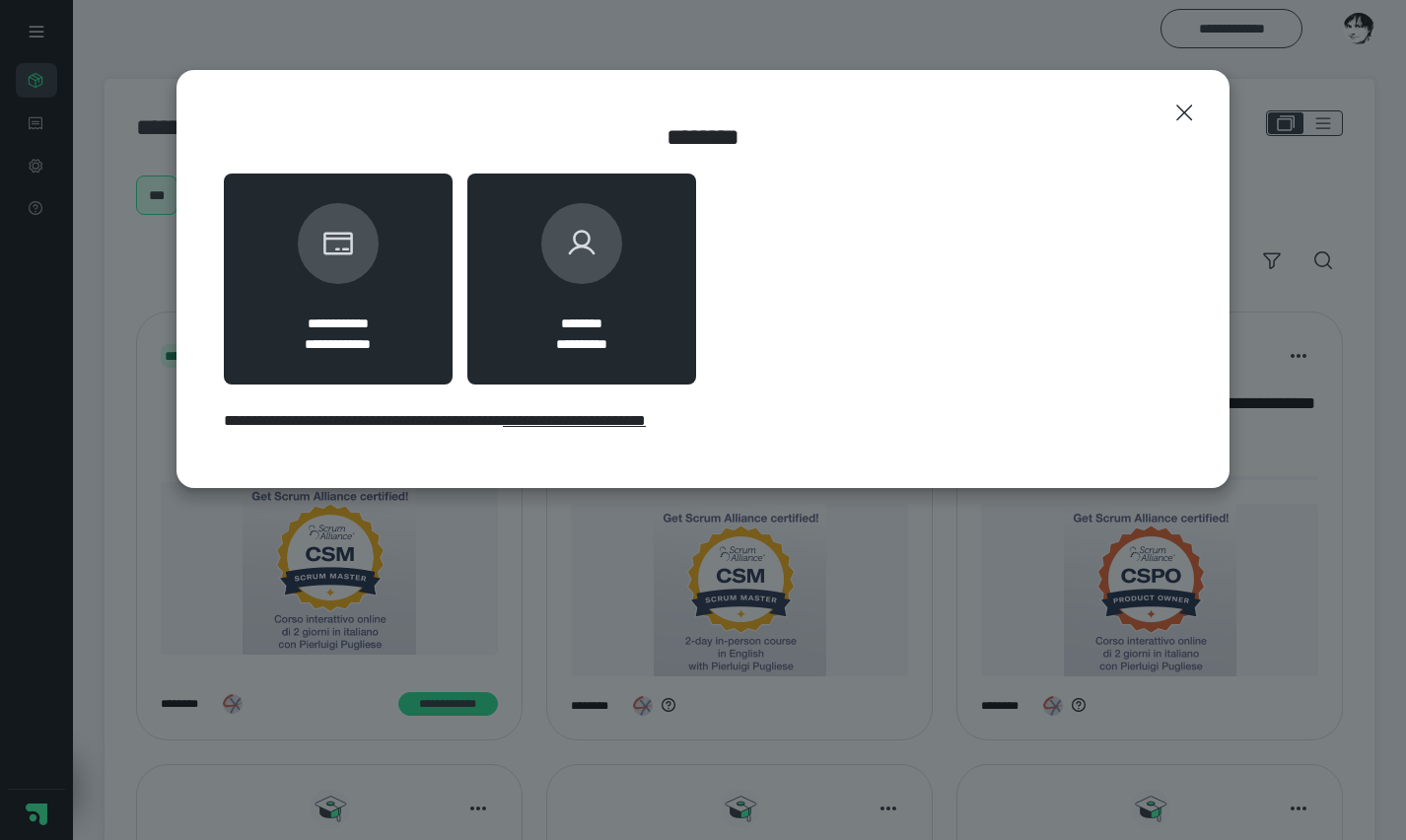 click on "**********" at bounding box center (582, 344) 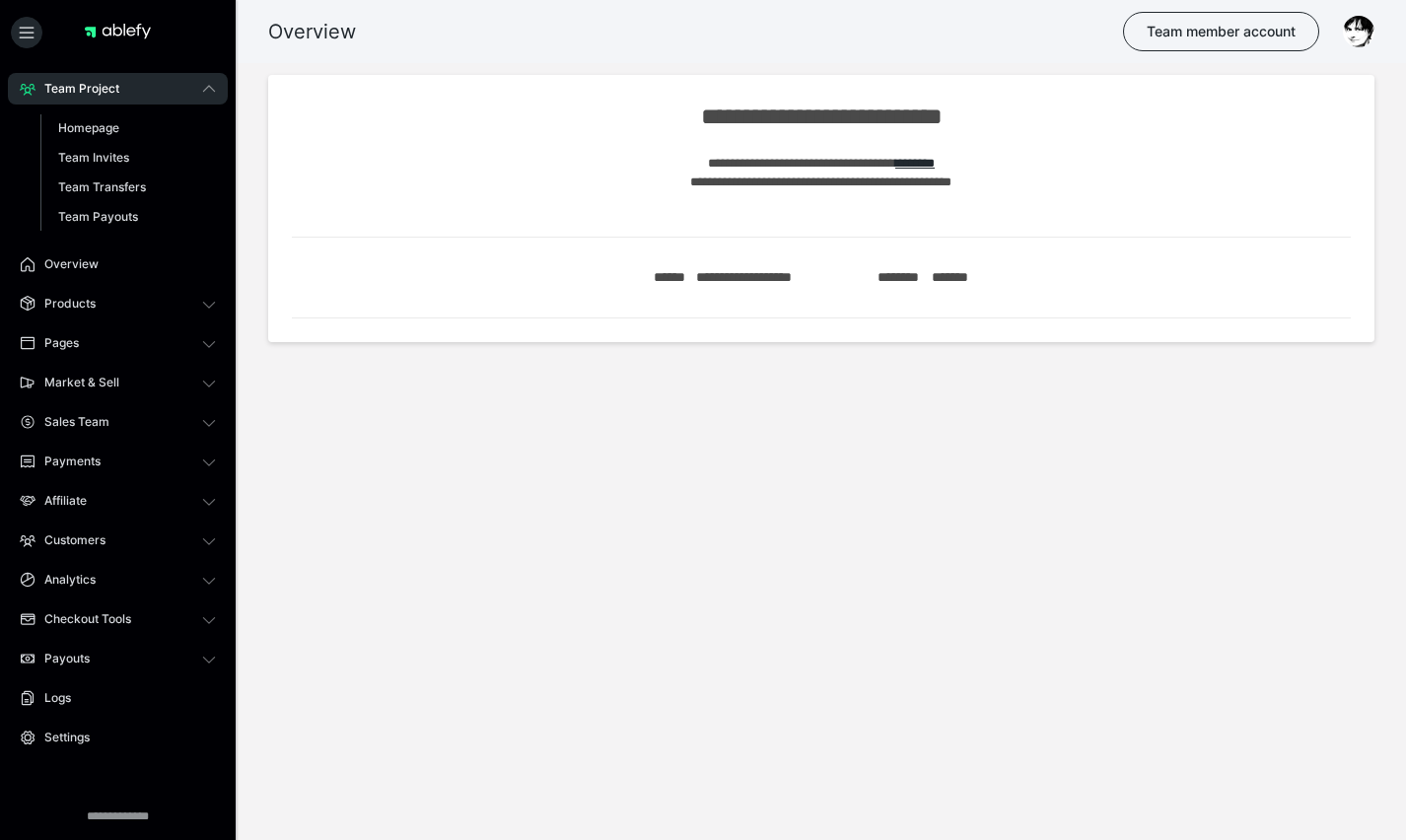 scroll, scrollTop: 0, scrollLeft: 0, axis: both 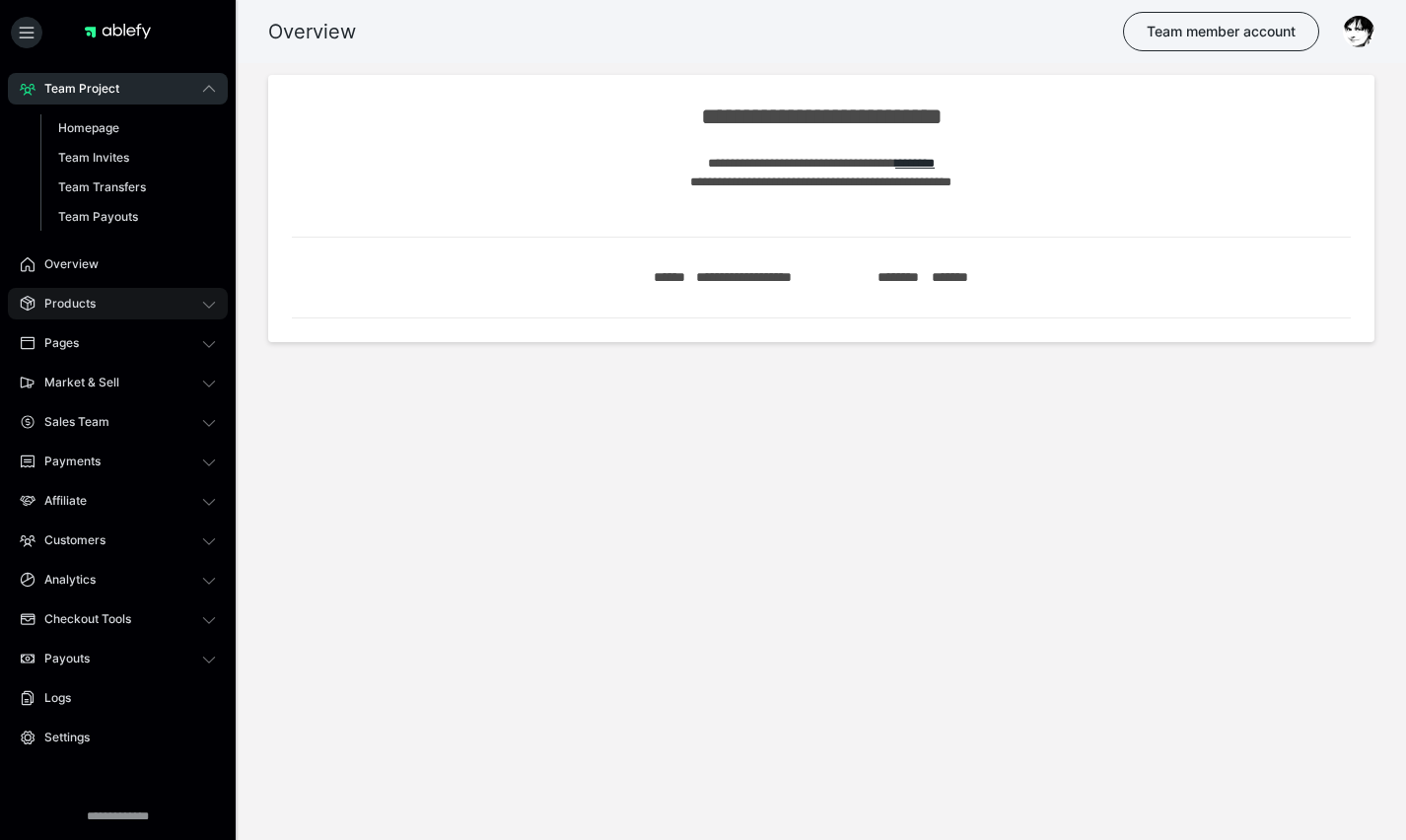 click on "Products" at bounding box center [63, 304] 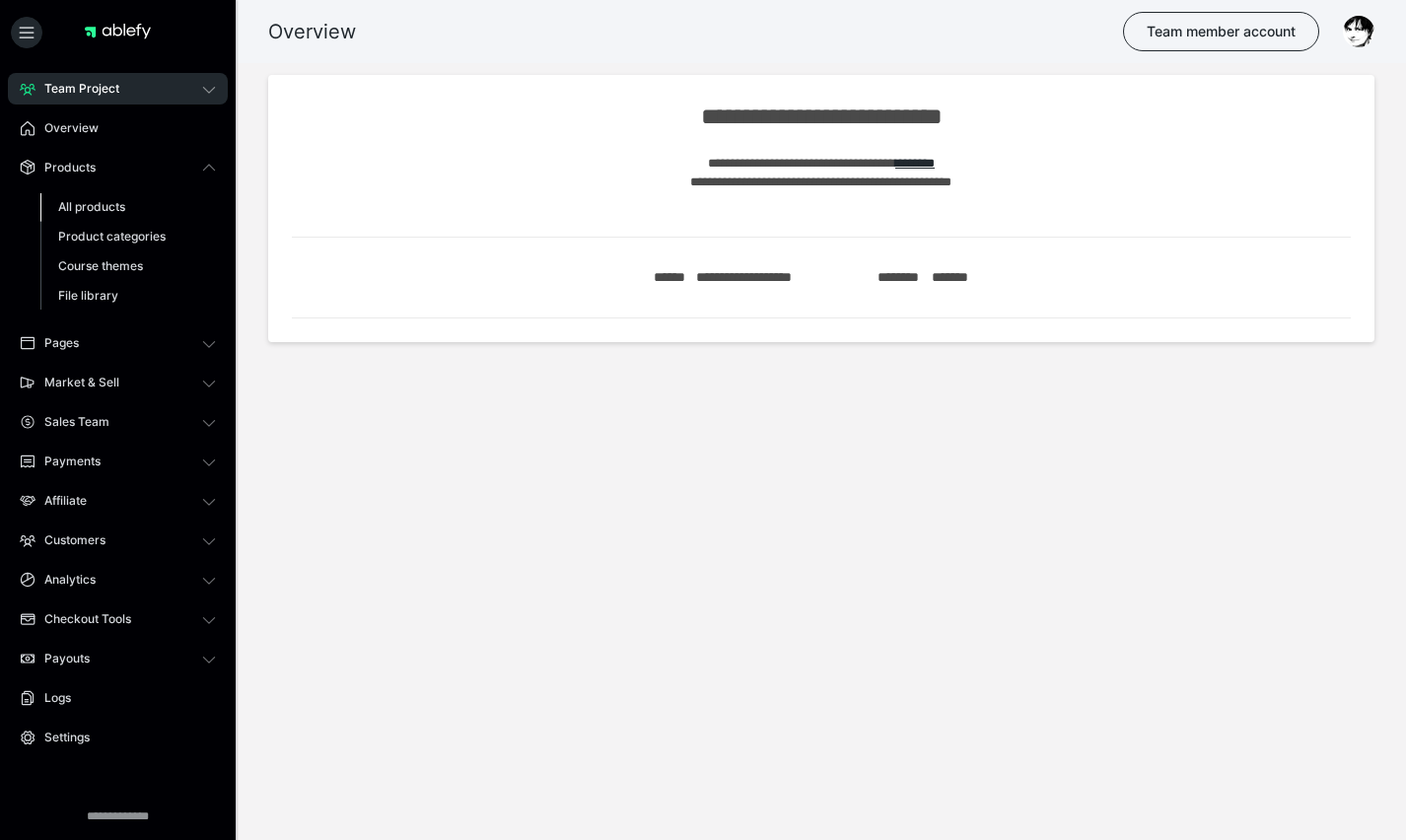 click on "All products" at bounding box center (92, 206) 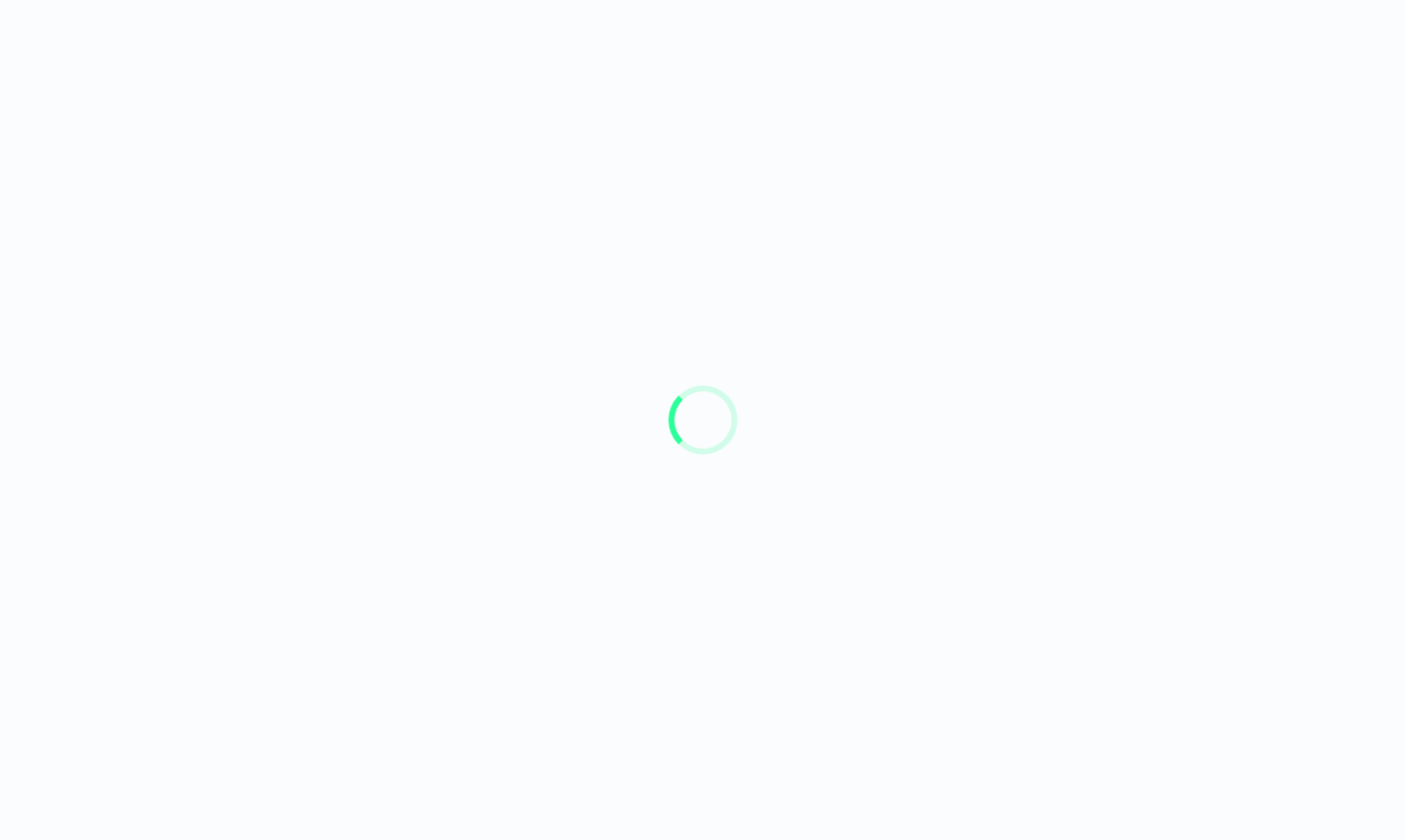scroll, scrollTop: 0, scrollLeft: 0, axis: both 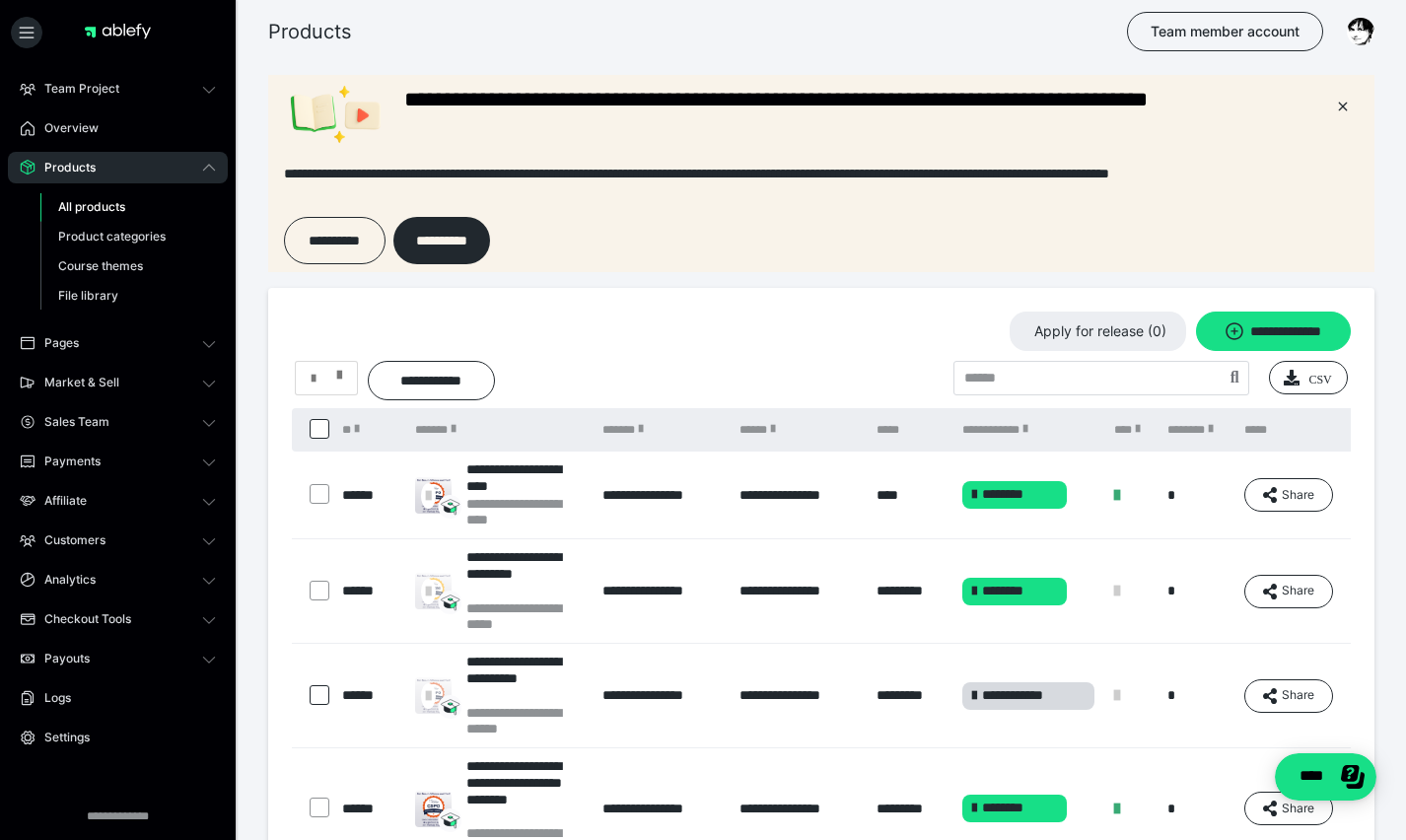 click at bounding box center (339, 371) 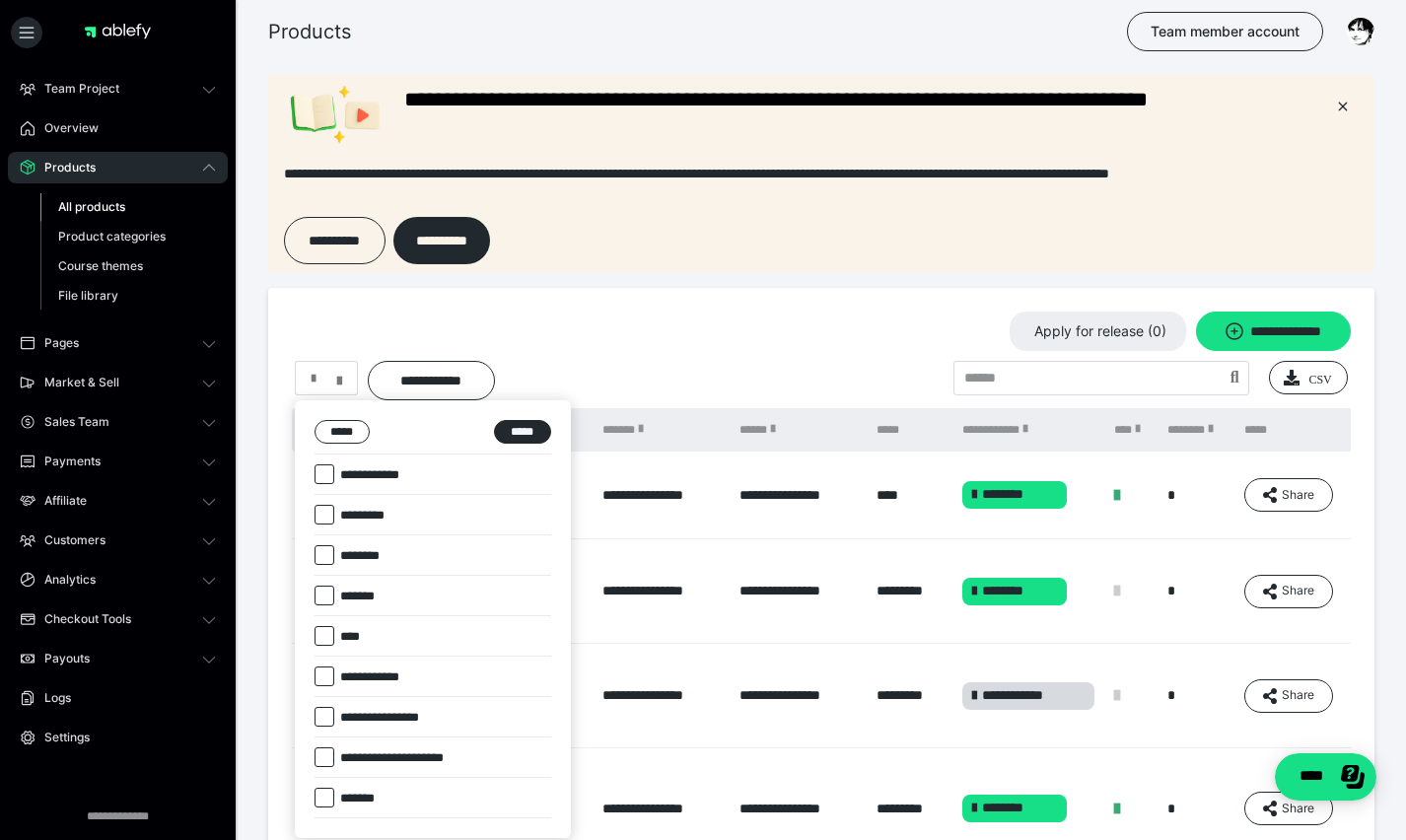 click at bounding box center (324, 555) 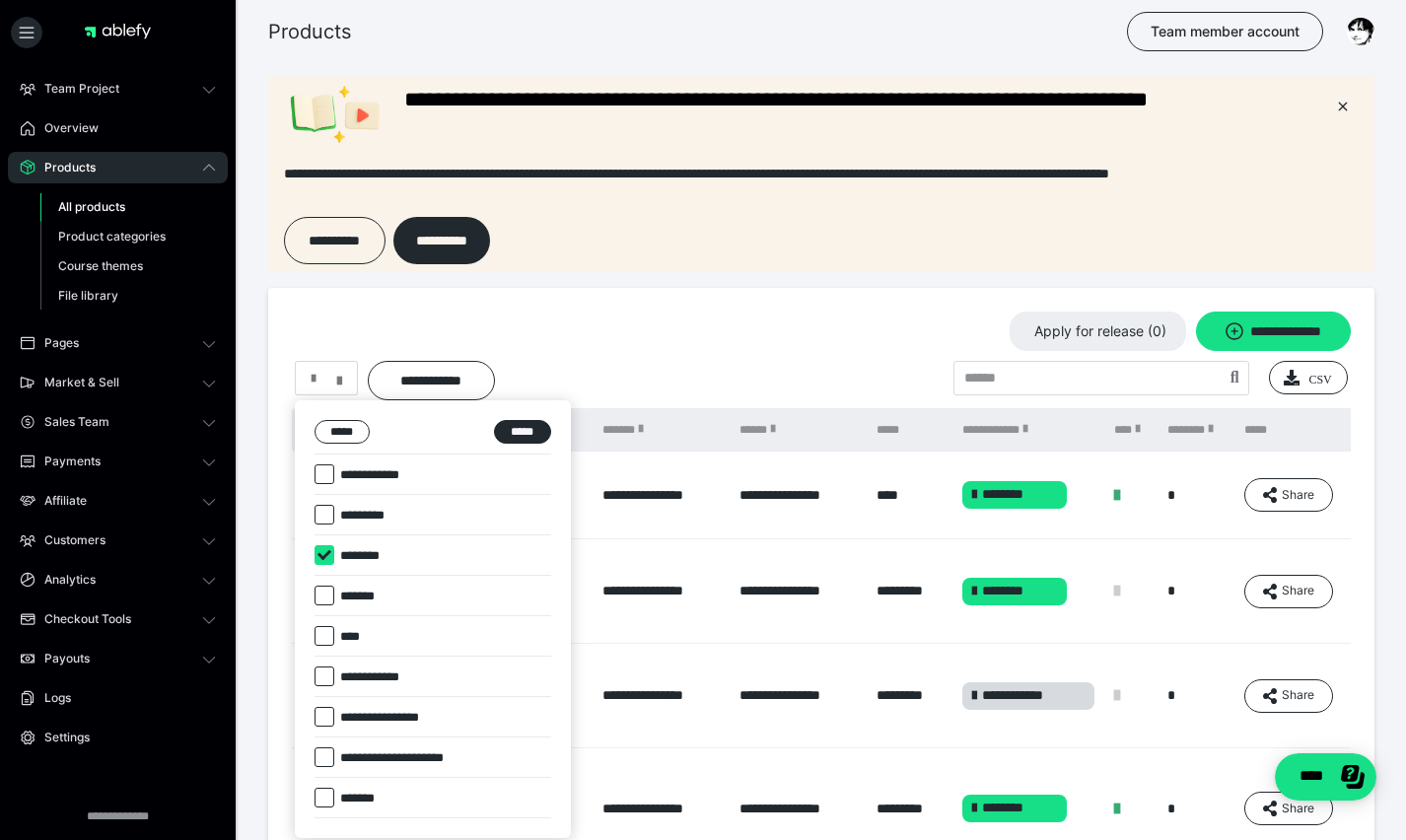 checkbox on "****" 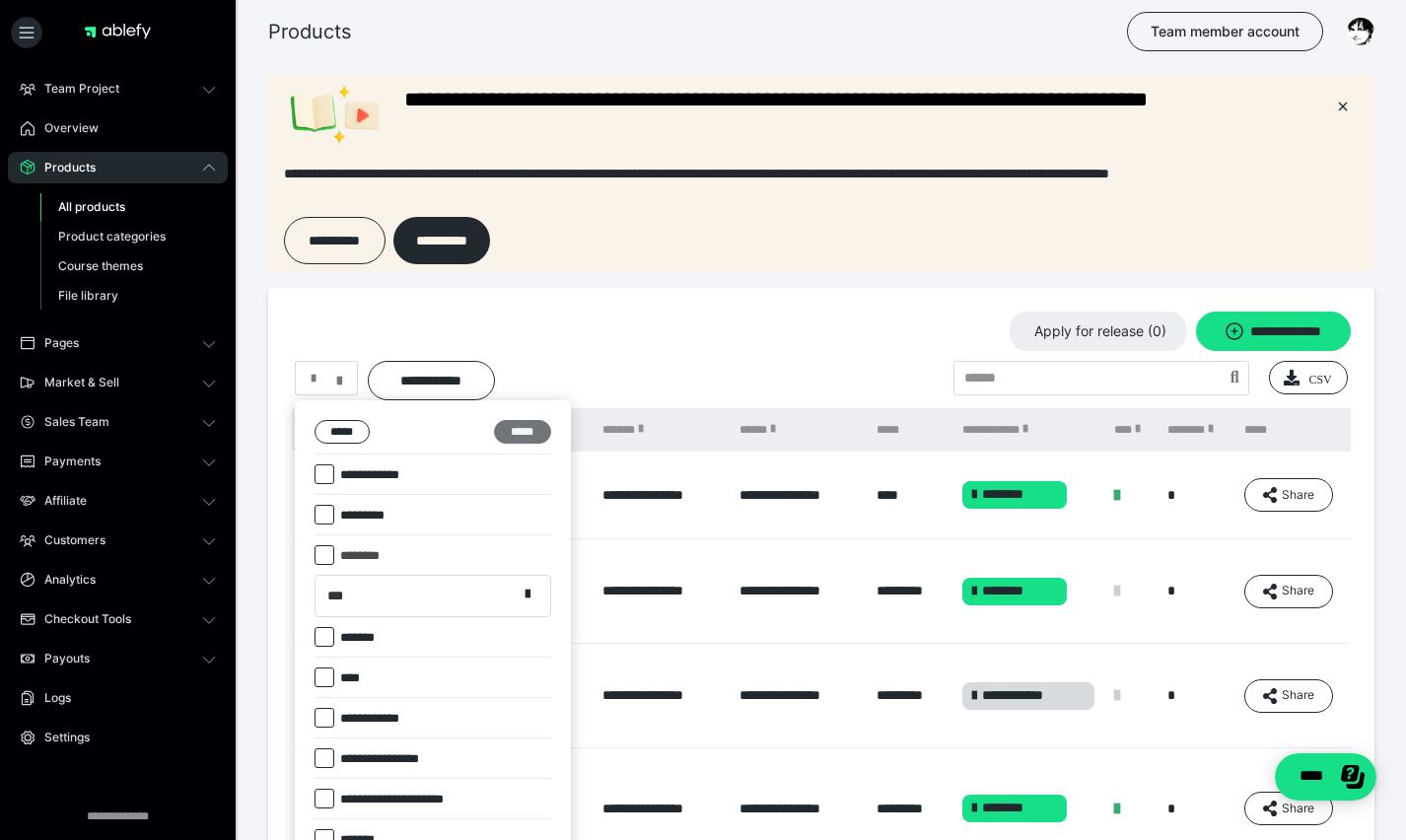 click on "*****" at bounding box center [523, 432] 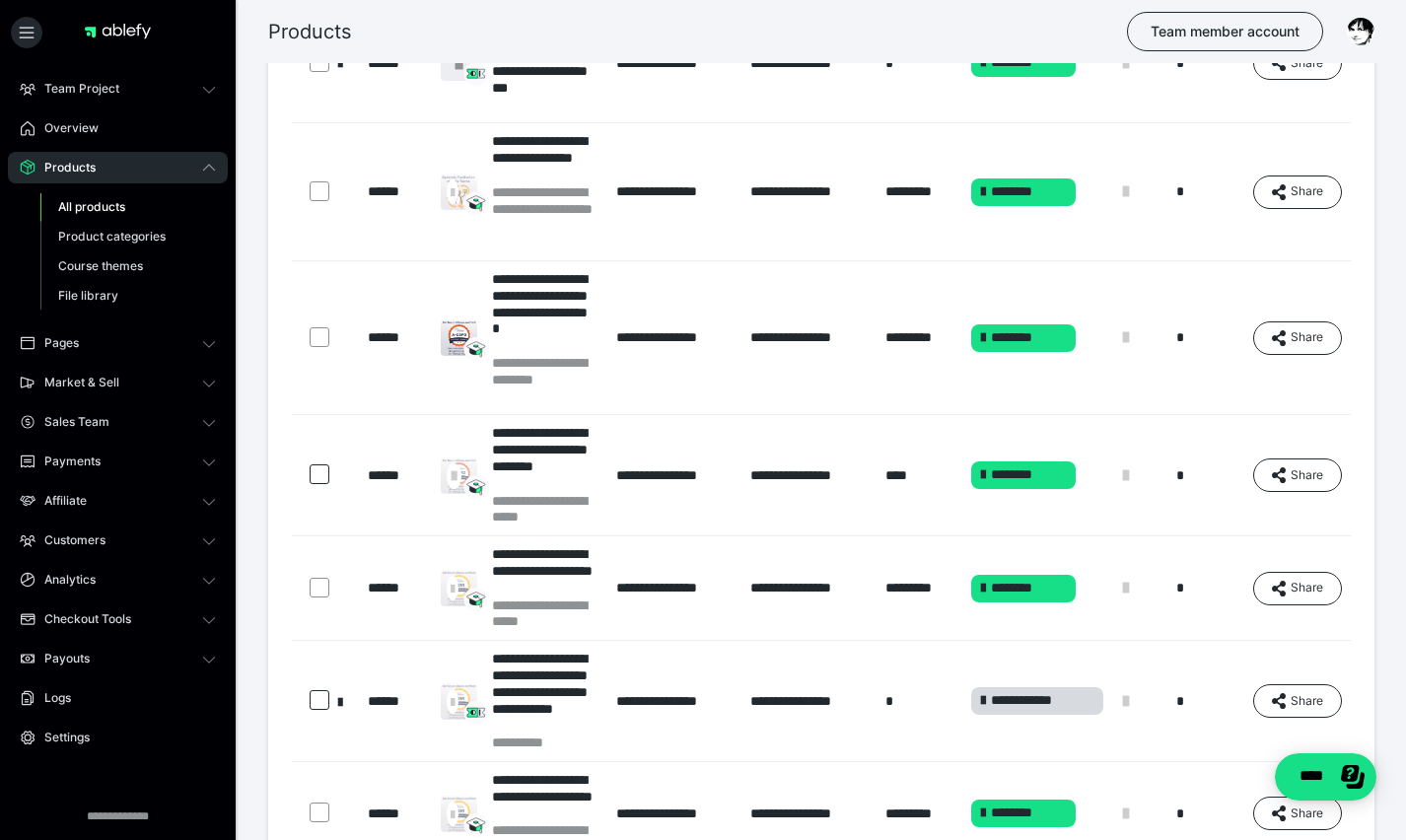 scroll, scrollTop: 691, scrollLeft: 0, axis: vertical 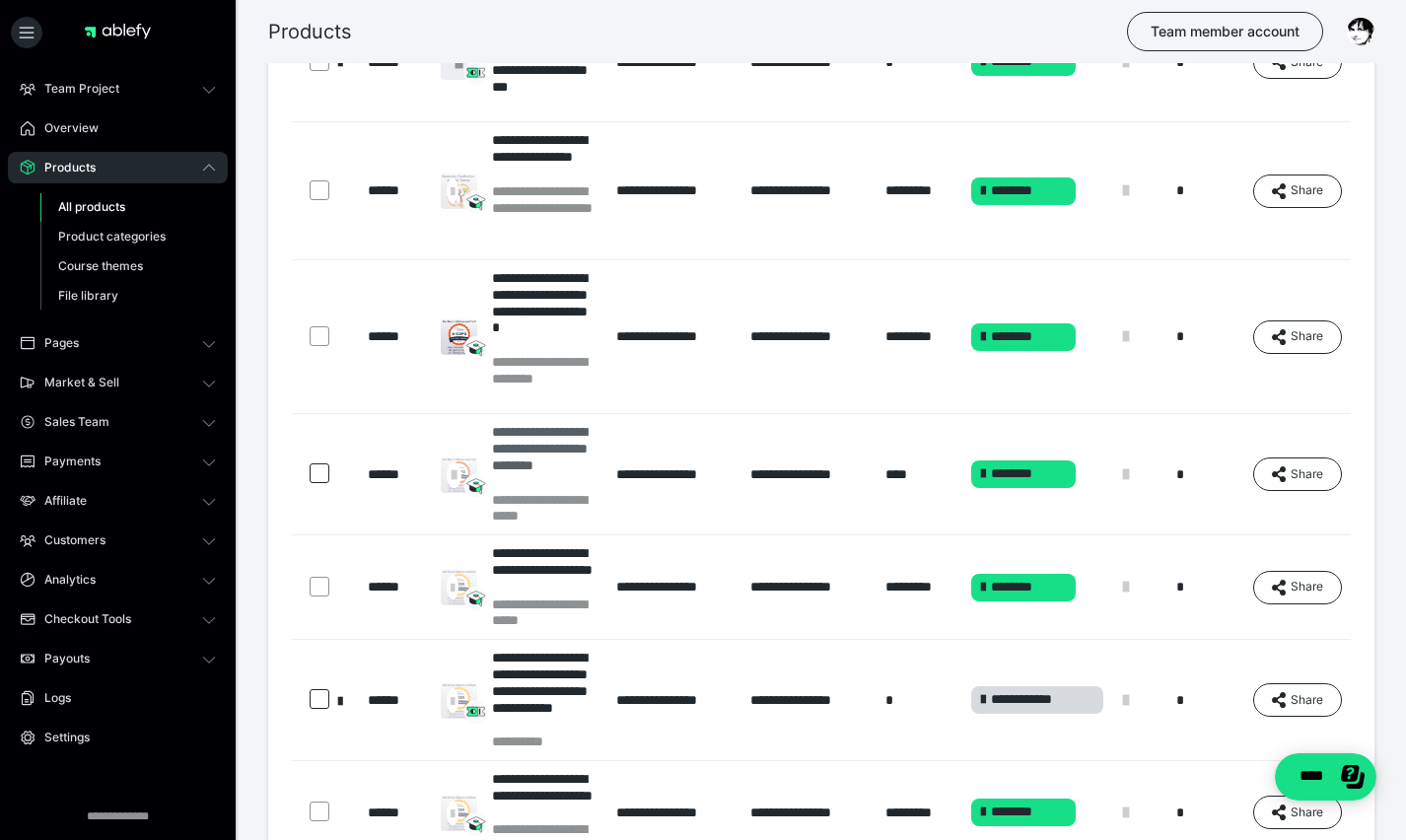 click on "**********" at bounding box center (544, 456) 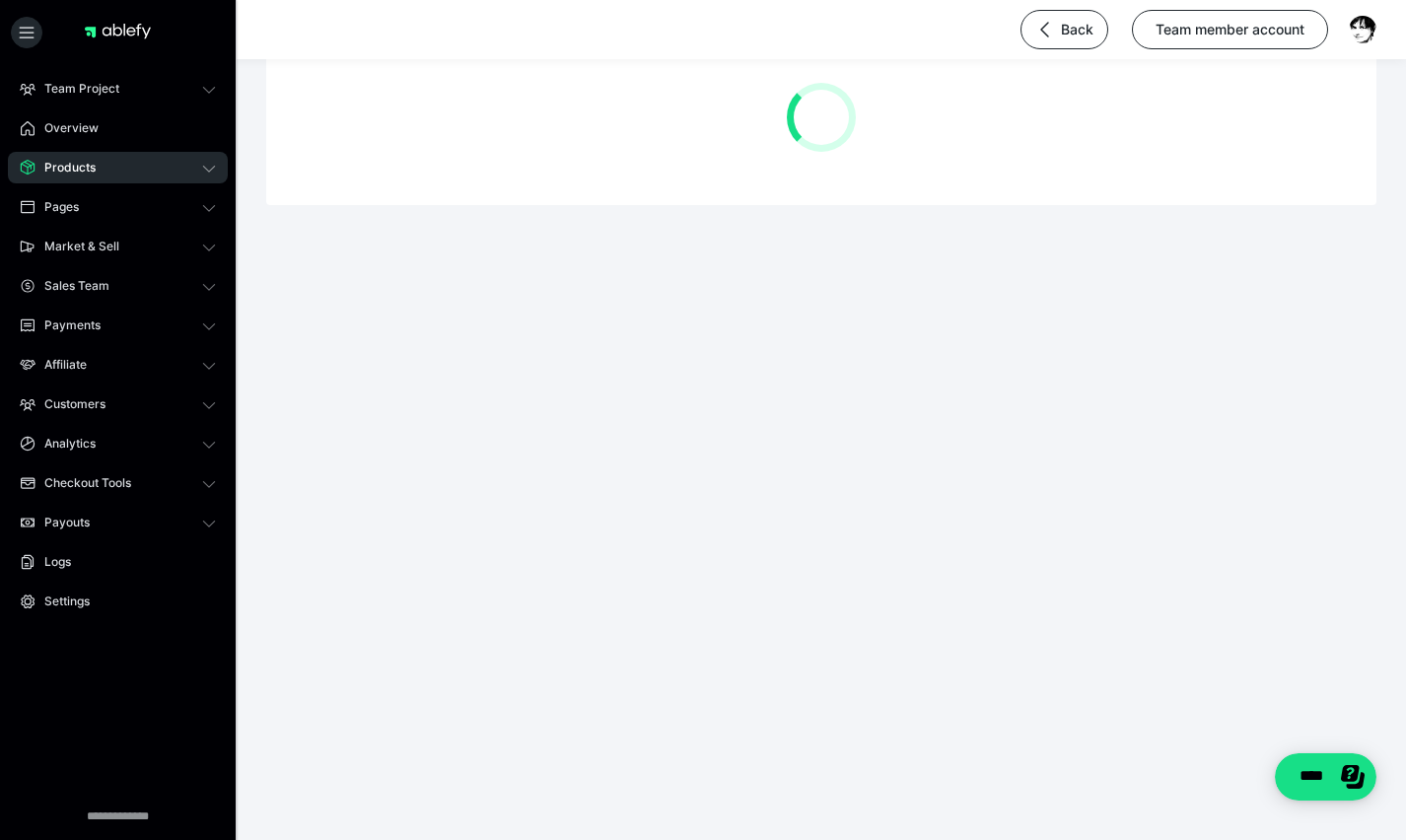scroll, scrollTop: 0, scrollLeft: 0, axis: both 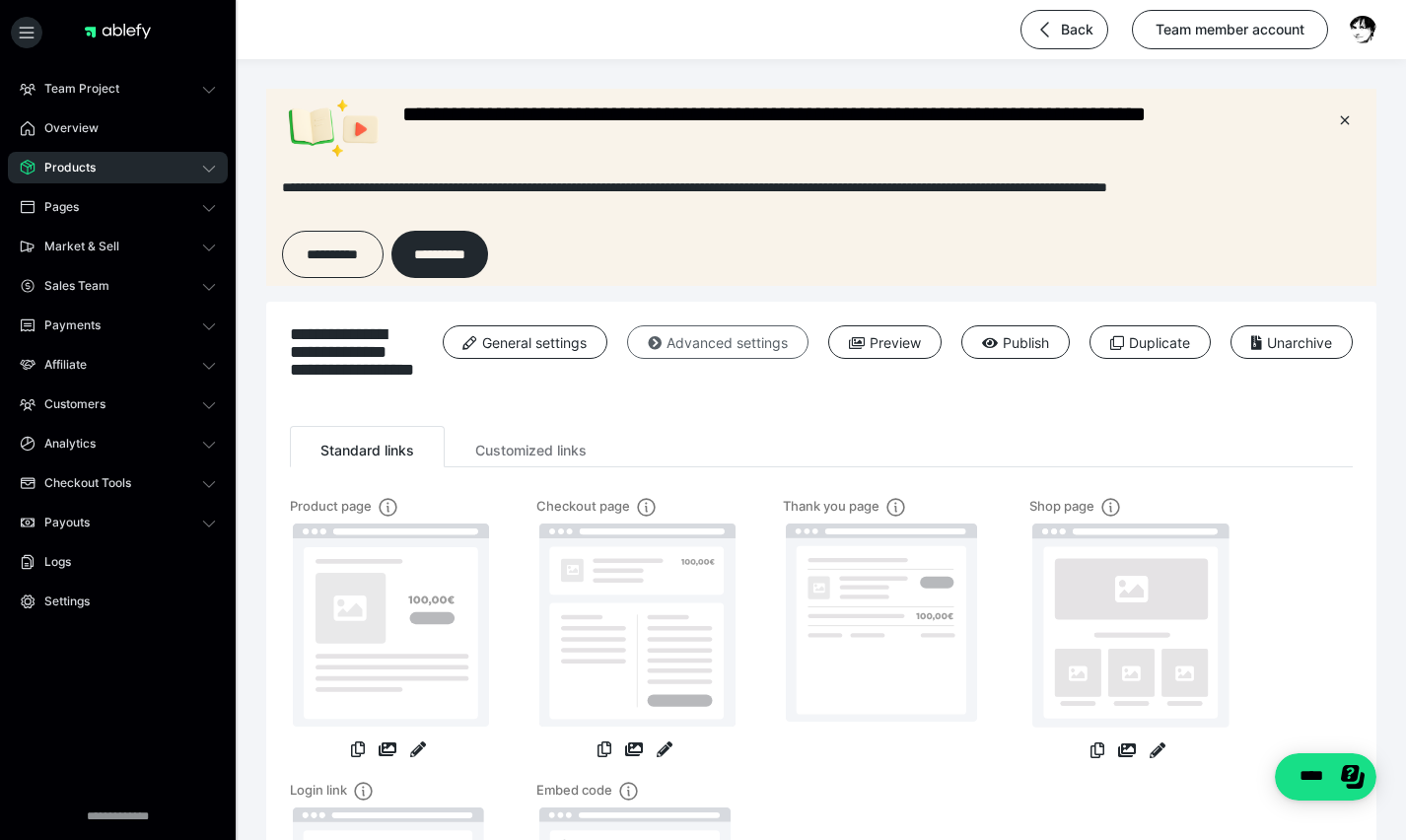 click on "Advanced settings" at bounding box center [718, 342] 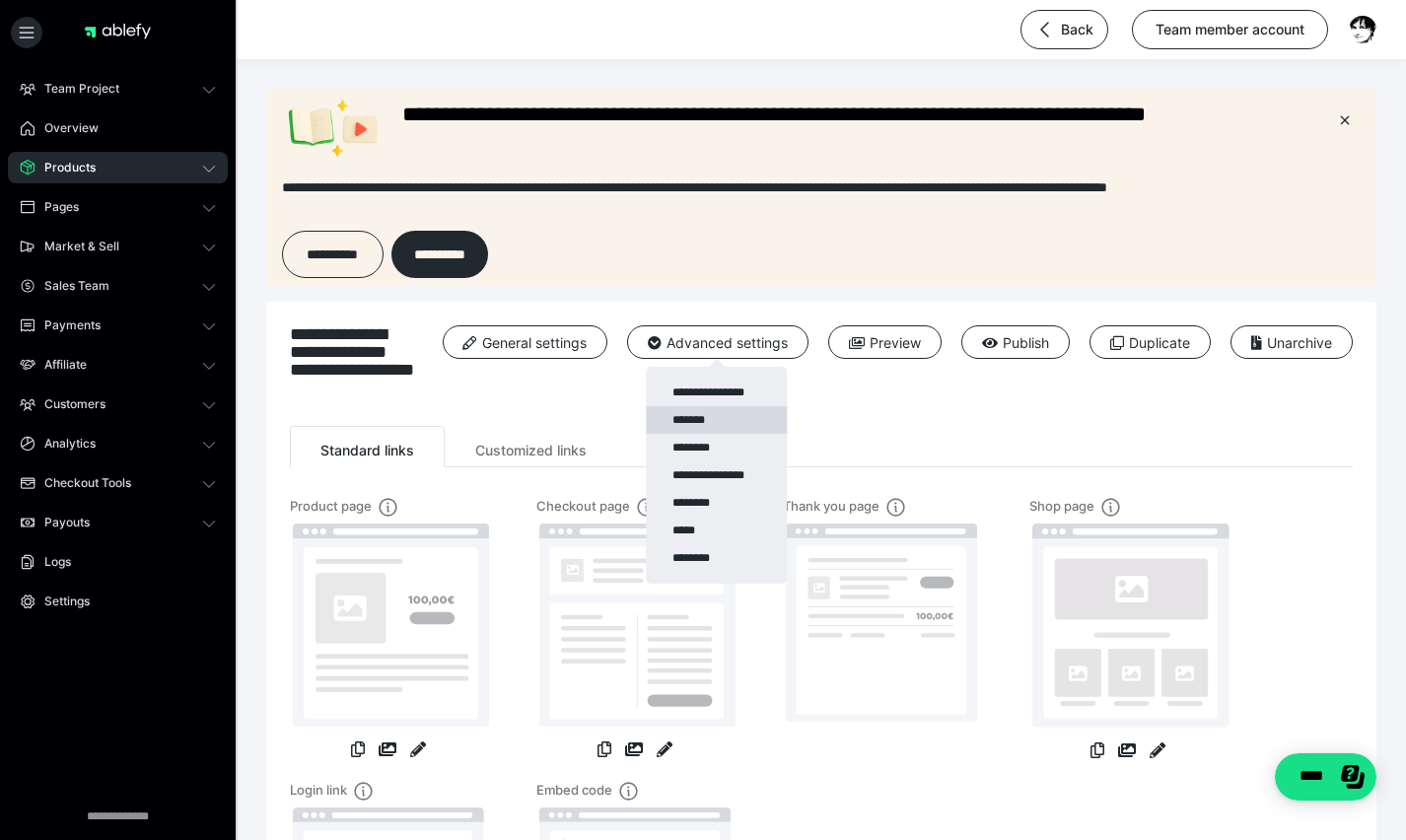 click on "*******" at bounding box center [716, 420] 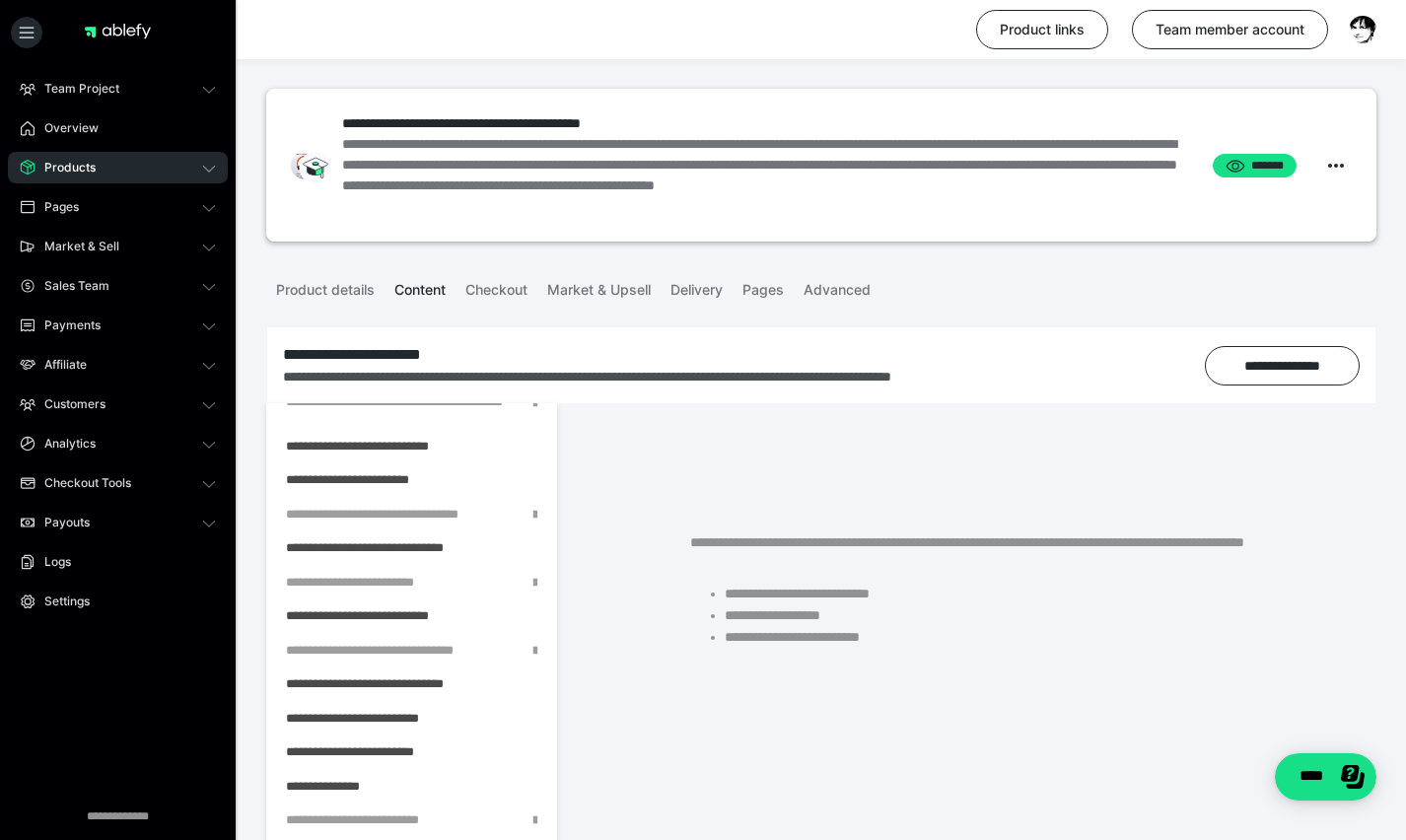 scroll, scrollTop: 965, scrollLeft: 0, axis: vertical 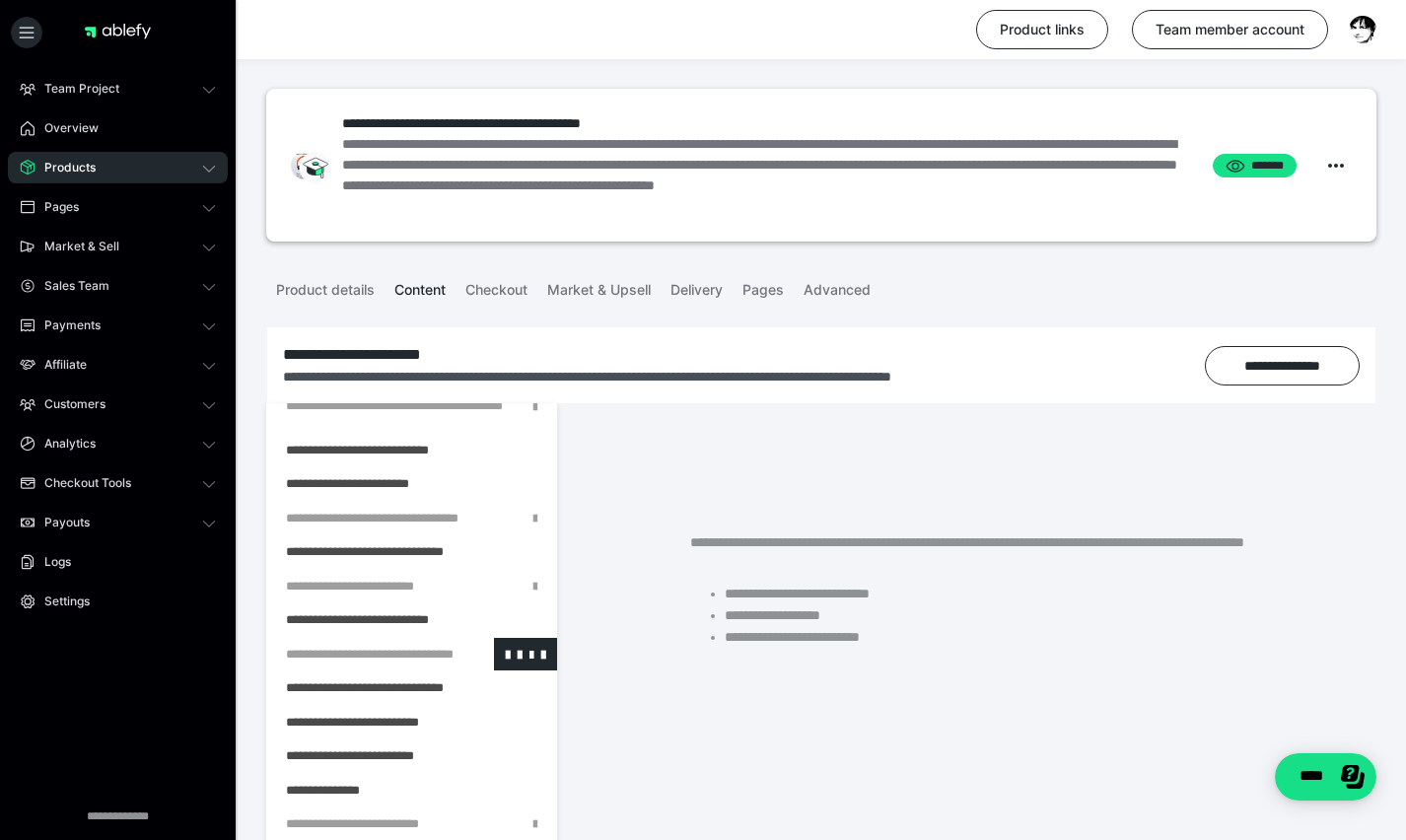 click at bounding box center [360, 655] 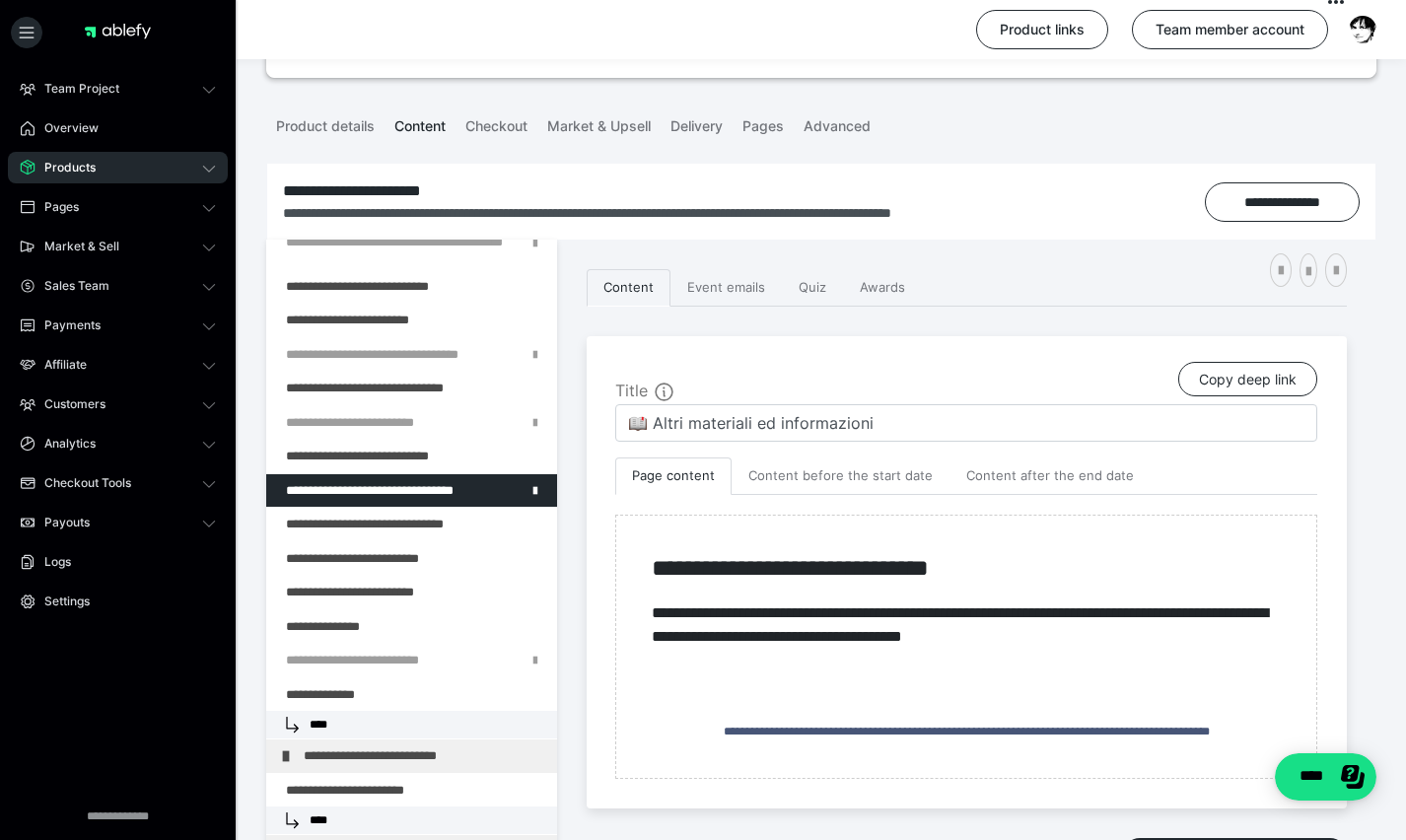 scroll, scrollTop: 167, scrollLeft: 0, axis: vertical 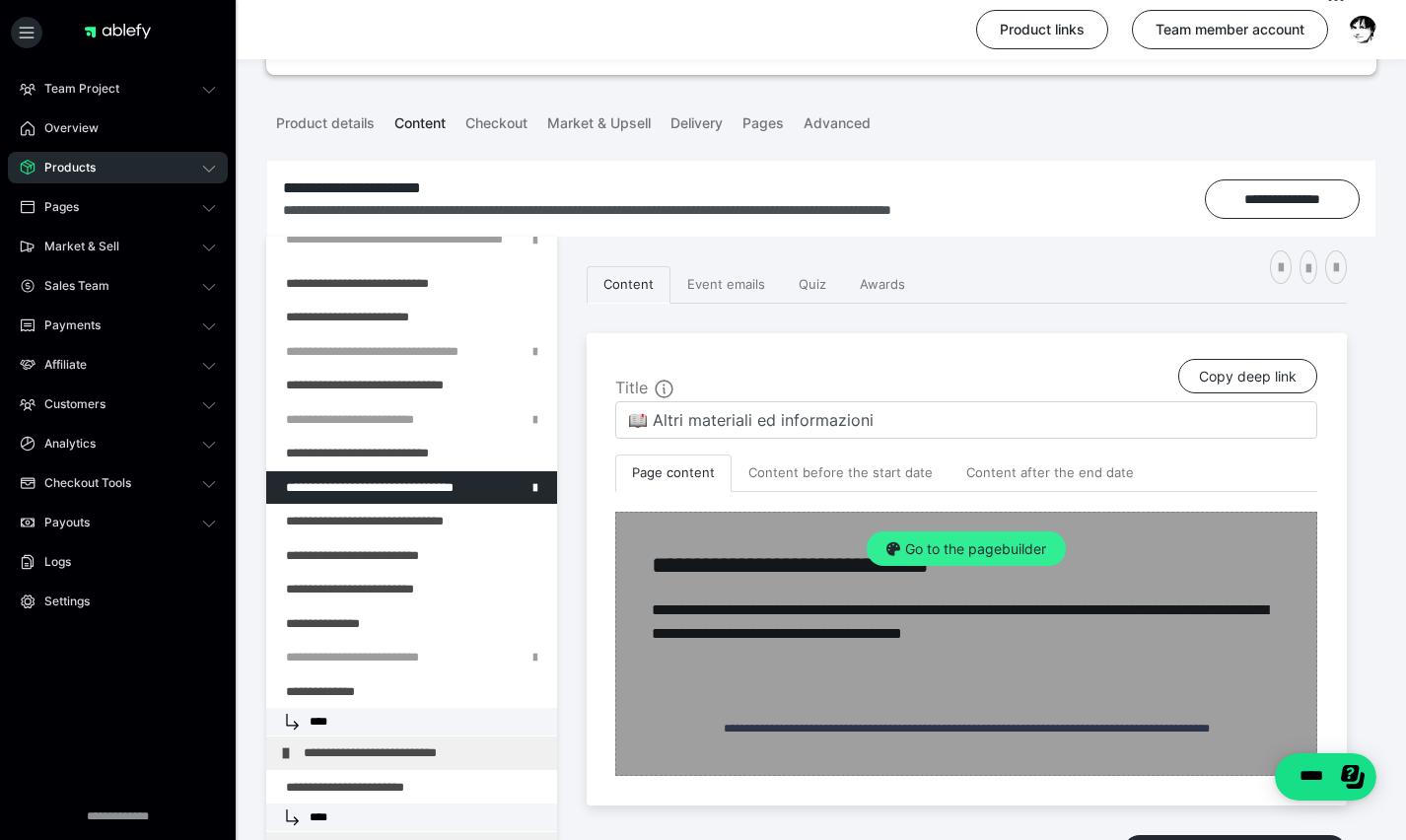 click on "Go to the pagebuilder" at bounding box center (966, 549) 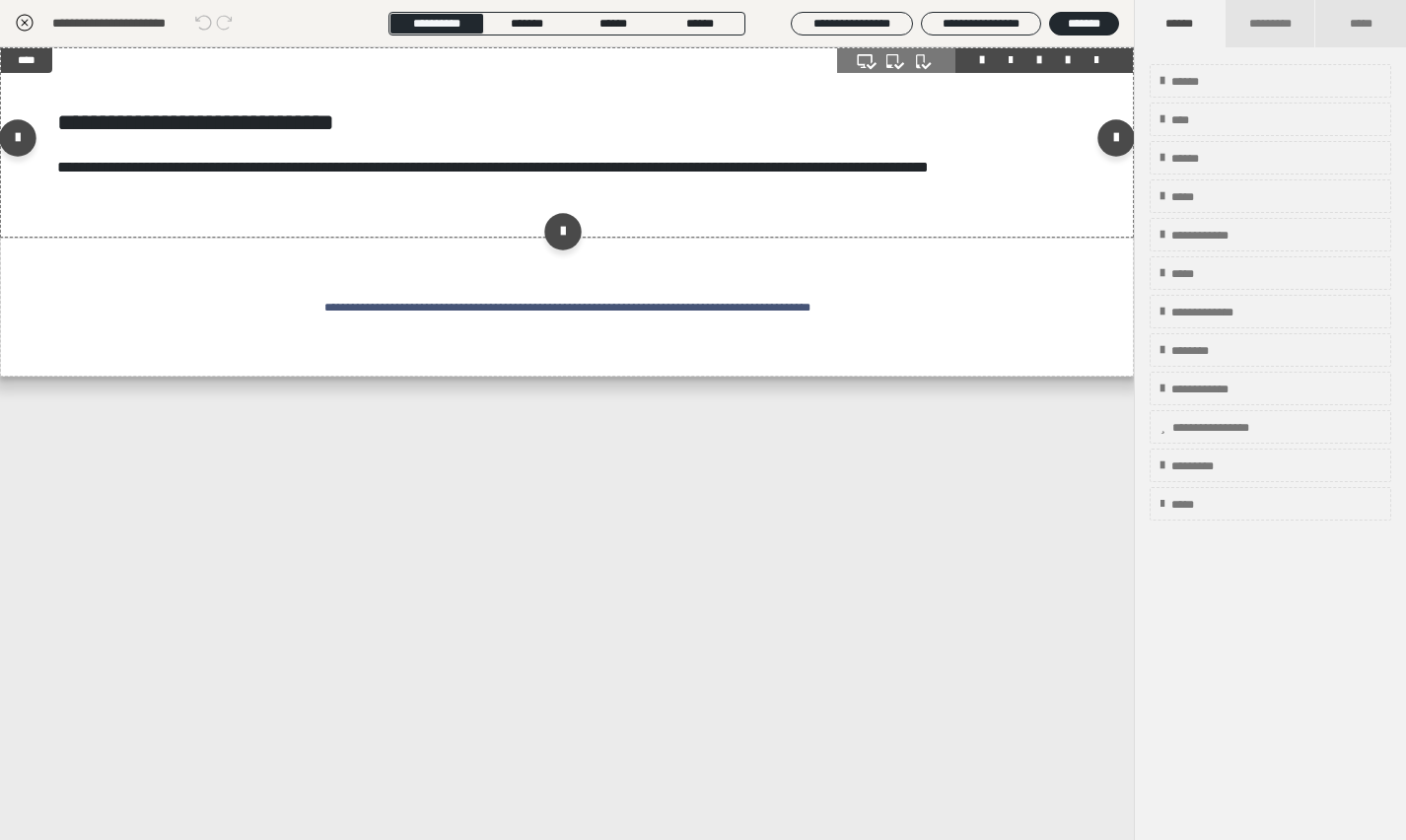 click on "**********" at bounding box center (567, 142) 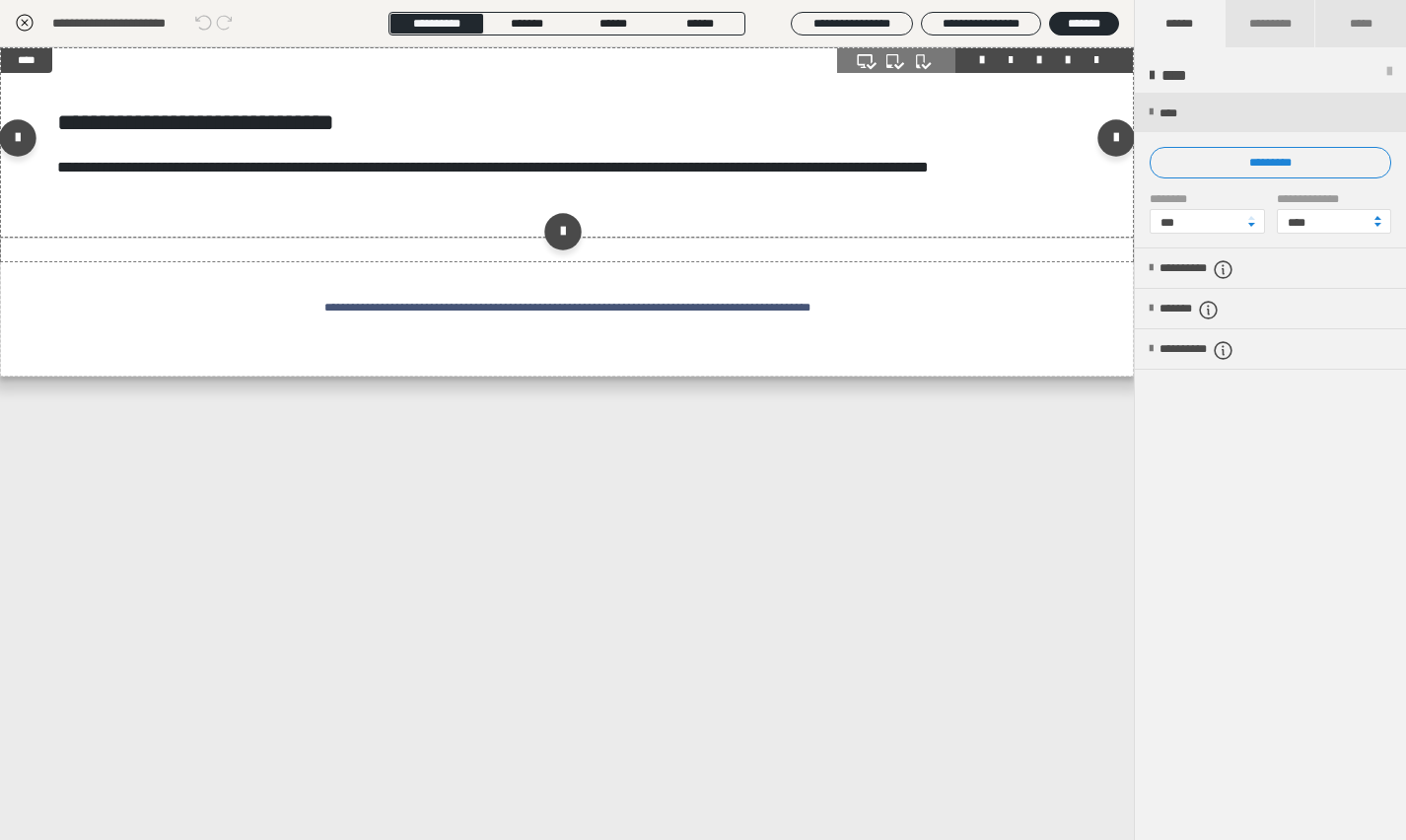 click on "**********" at bounding box center (567, 142) 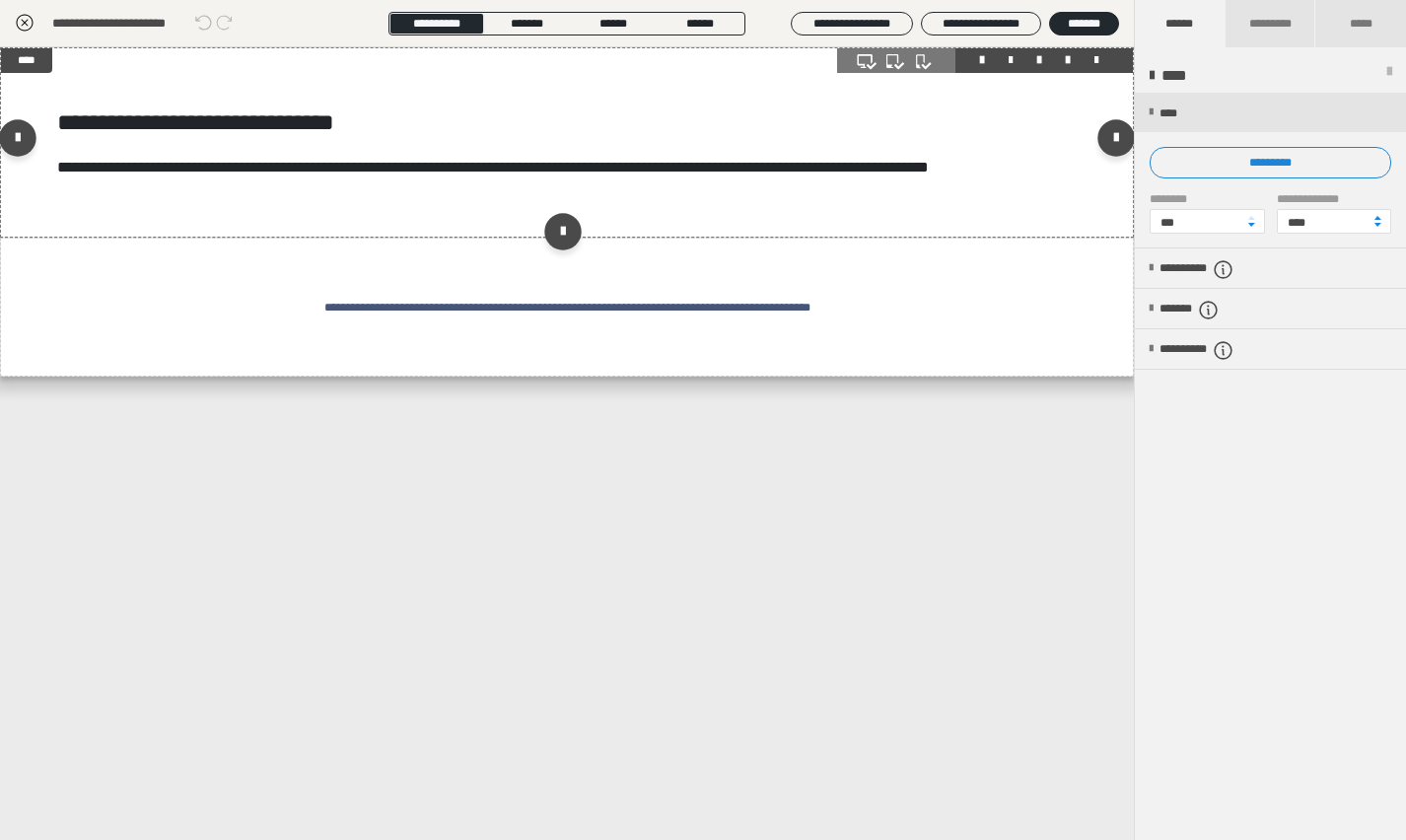 click on "**********" at bounding box center [567, 142] 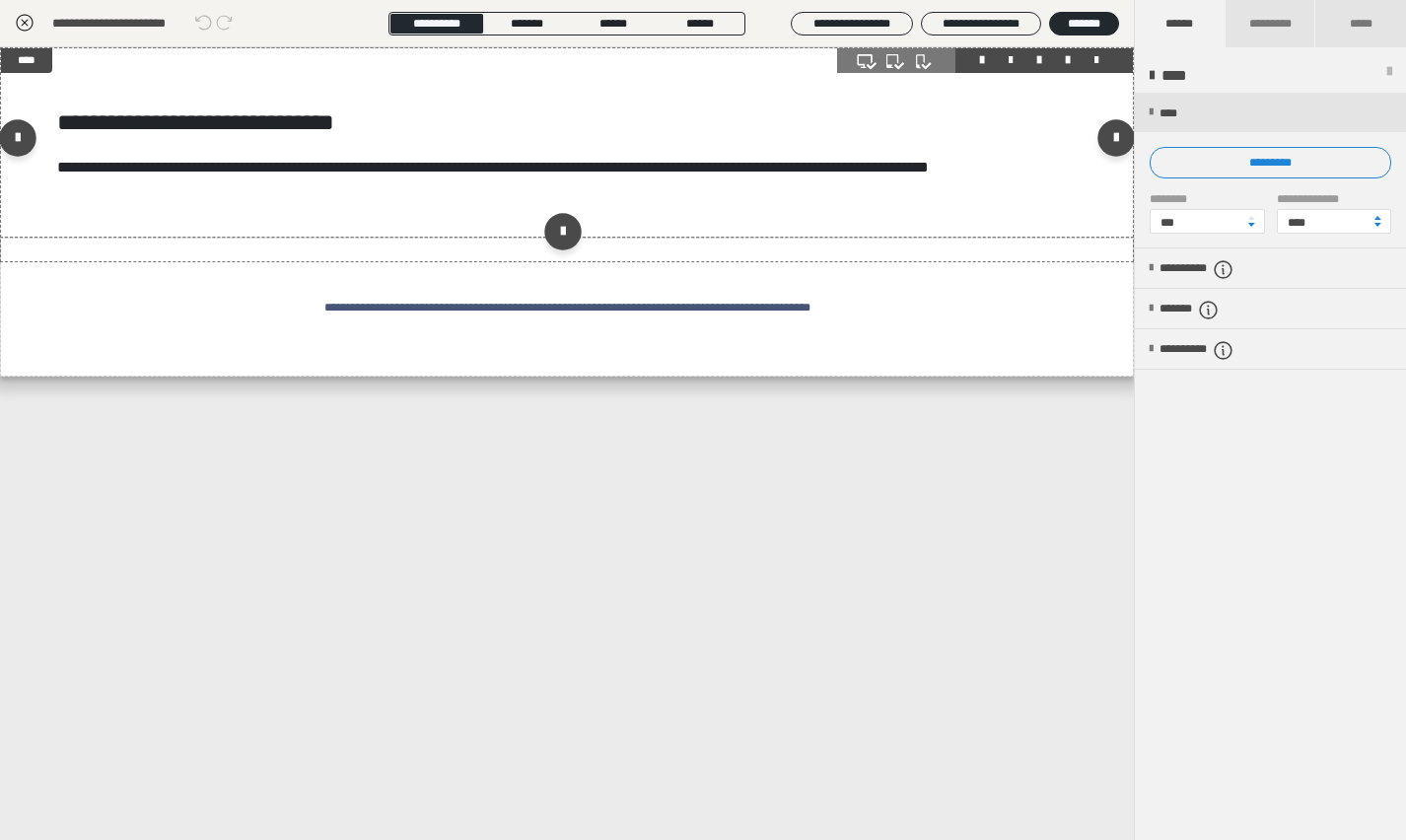 click on "**********" at bounding box center (567, 142) 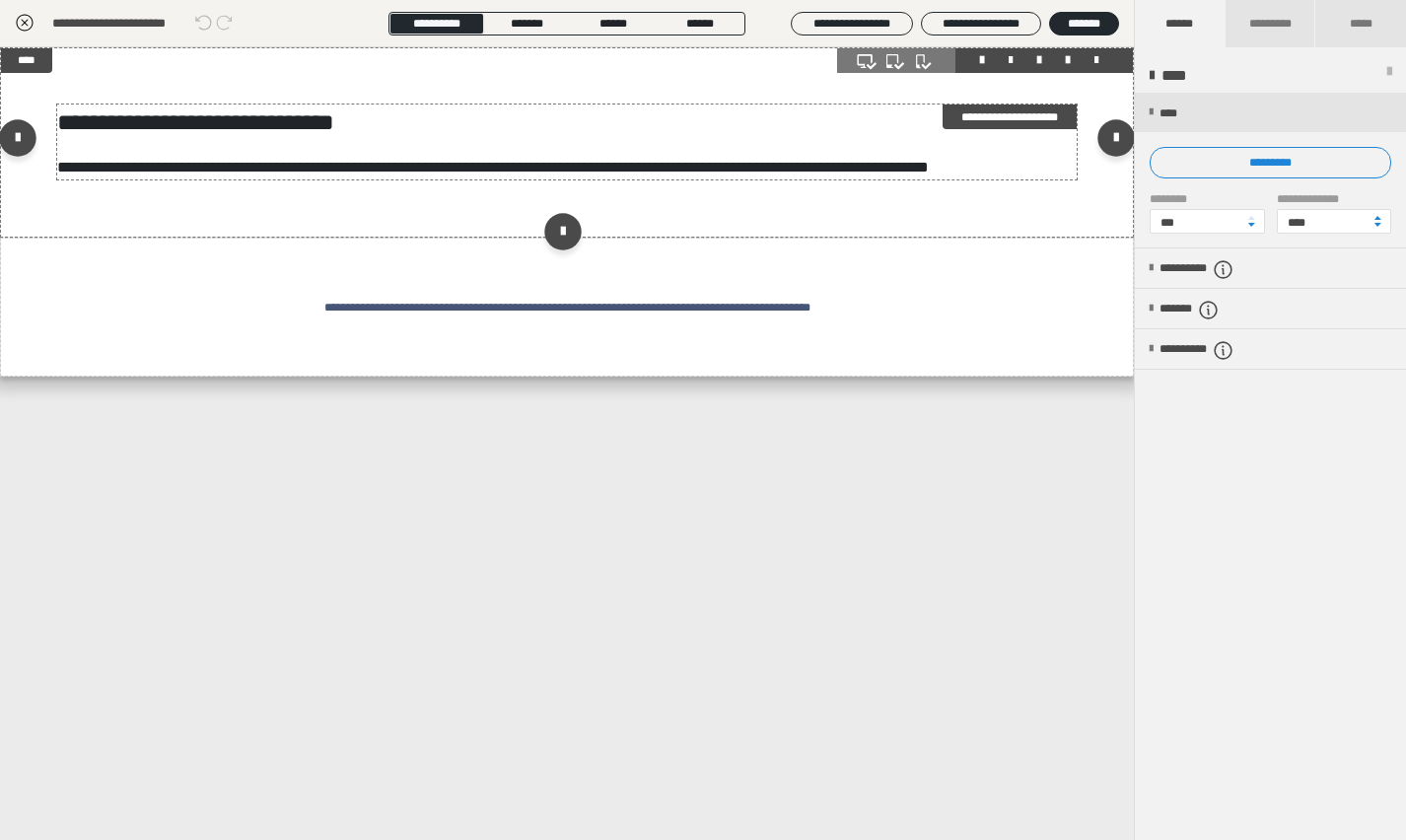 click on "**********" at bounding box center [566, 142] 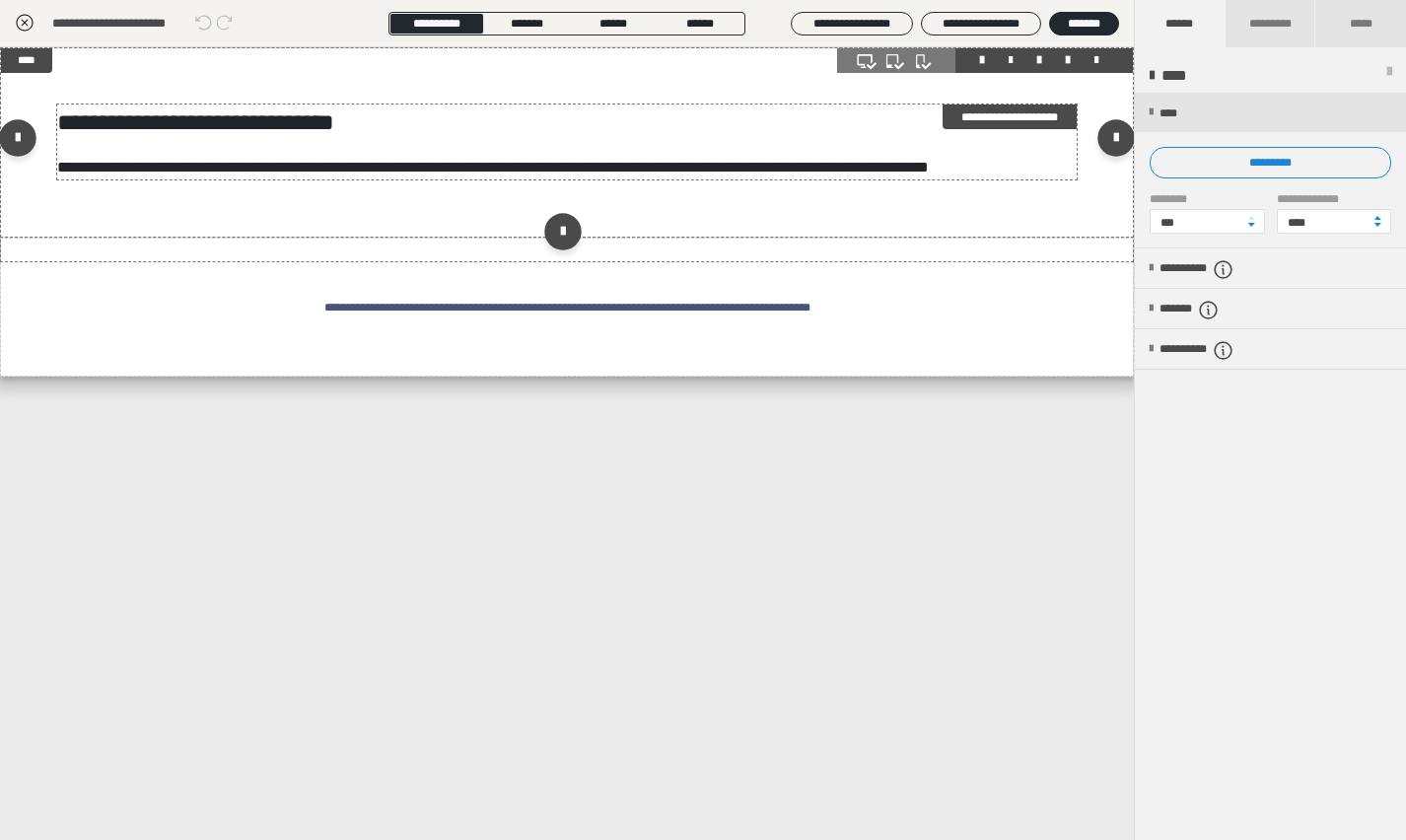 click on "**********" at bounding box center [566, 142] 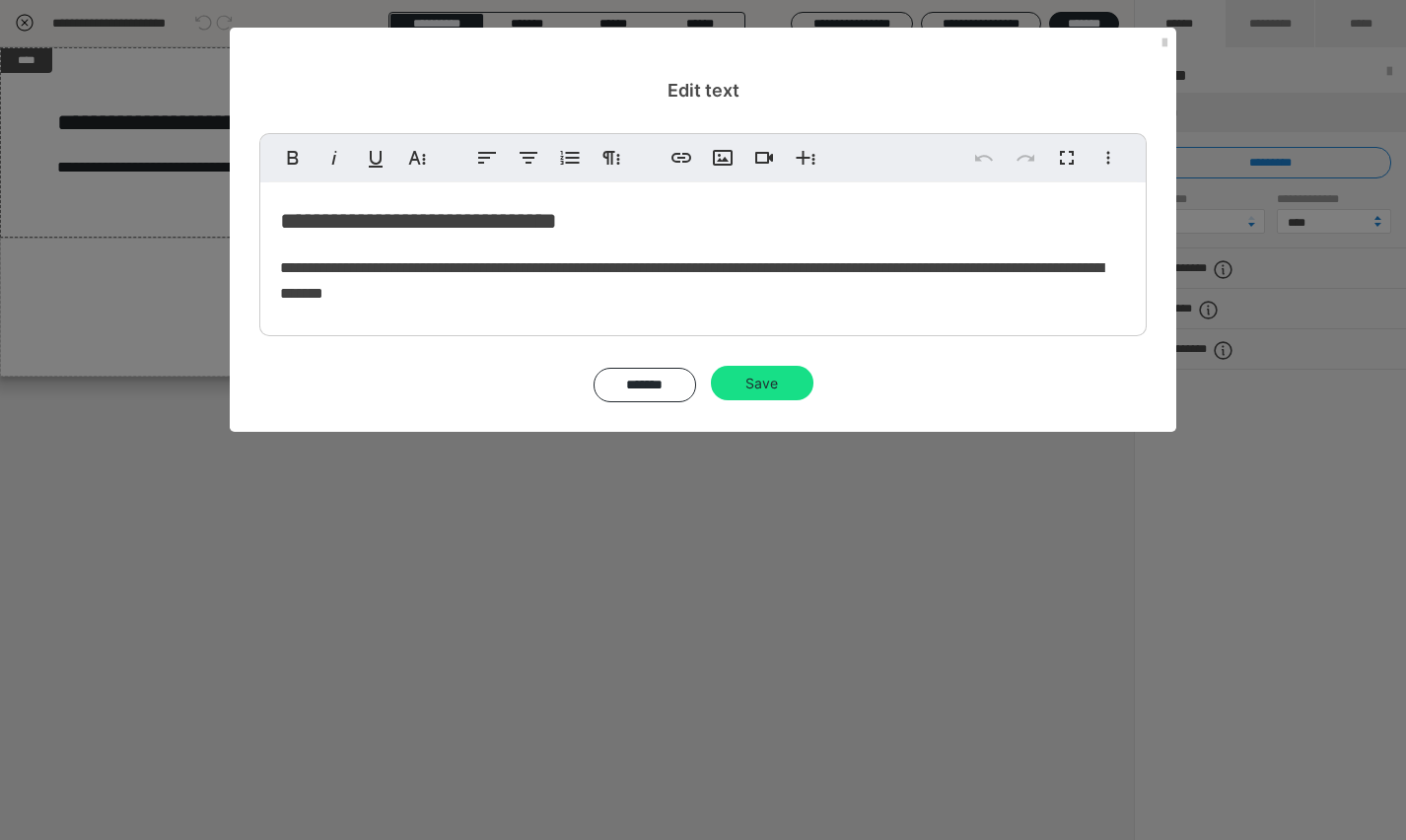 click on "**********" at bounding box center (703, 254) 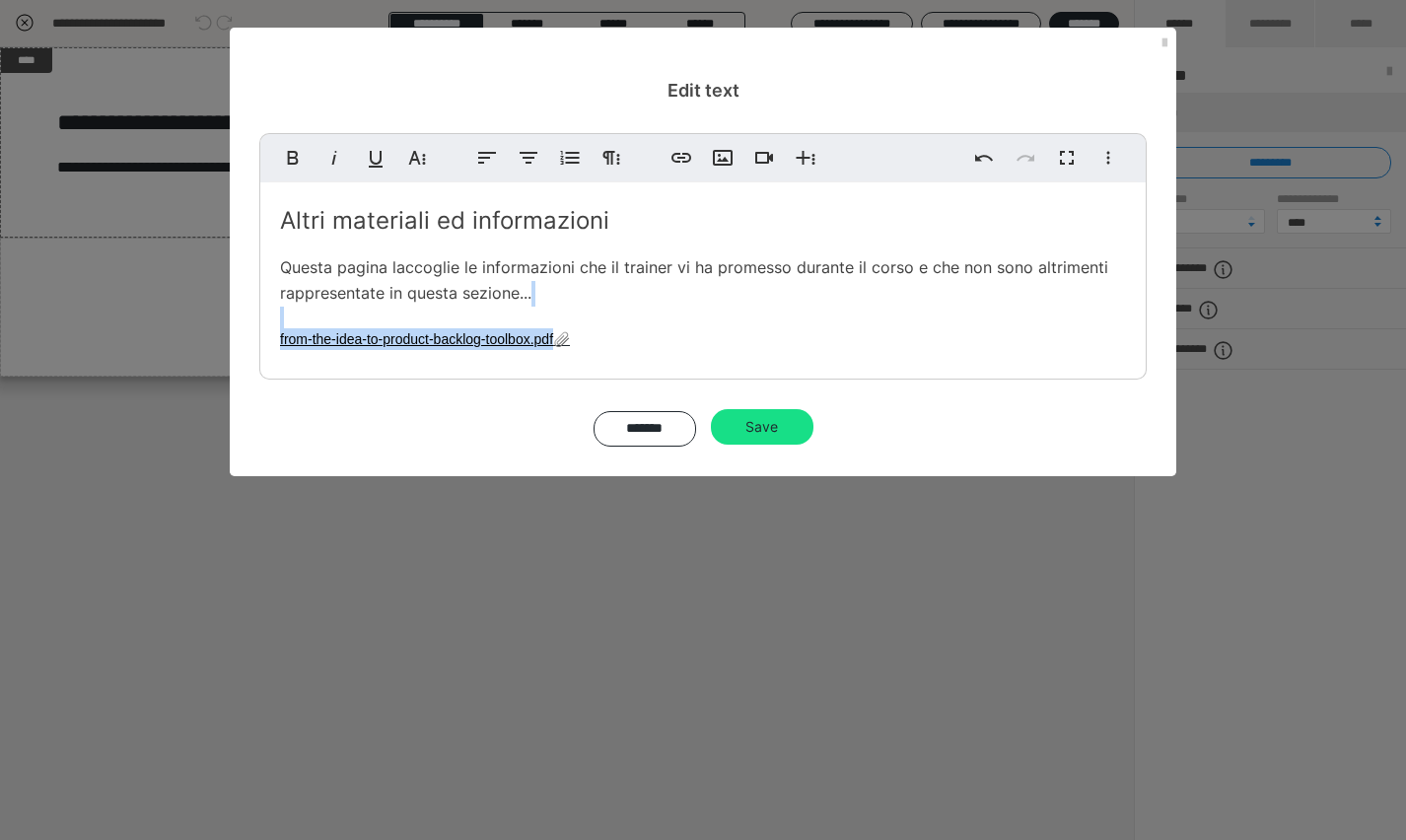 drag, startPoint x: 598, startPoint y: 343, endPoint x: 257, endPoint y: 328, distance: 341.32975 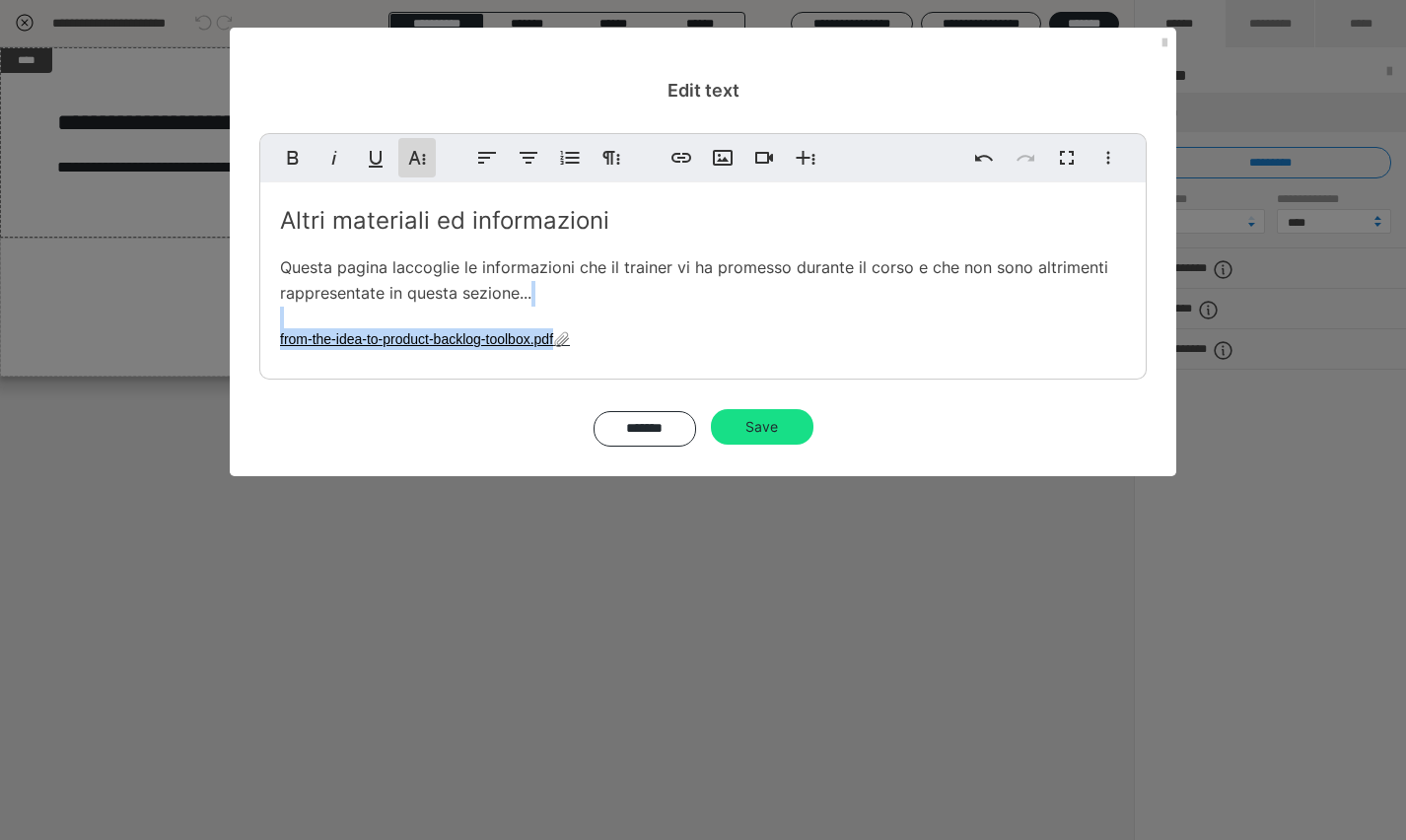 click on "More Text" at bounding box center (417, 158) 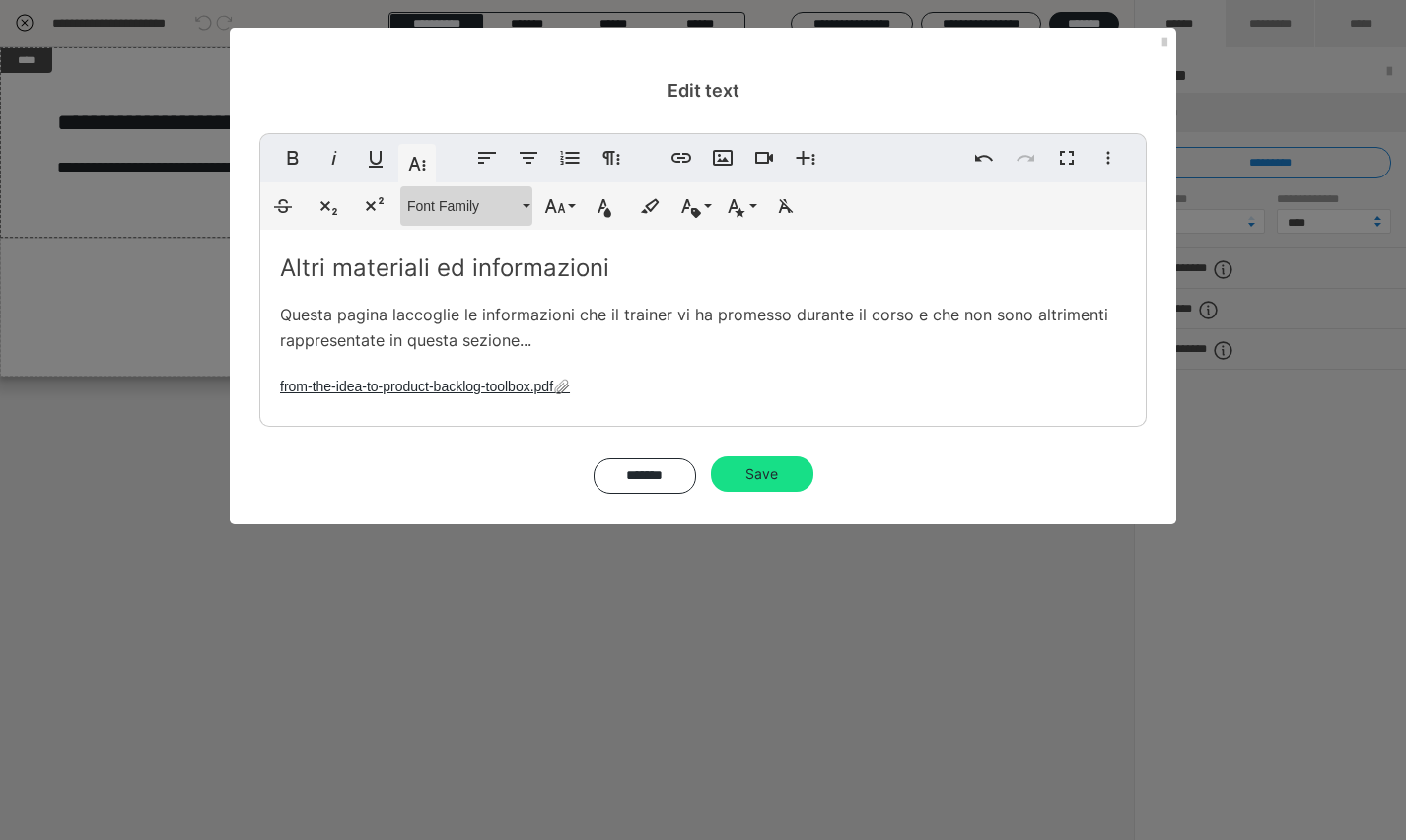 click on "Font Family" at bounding box center (462, 206) 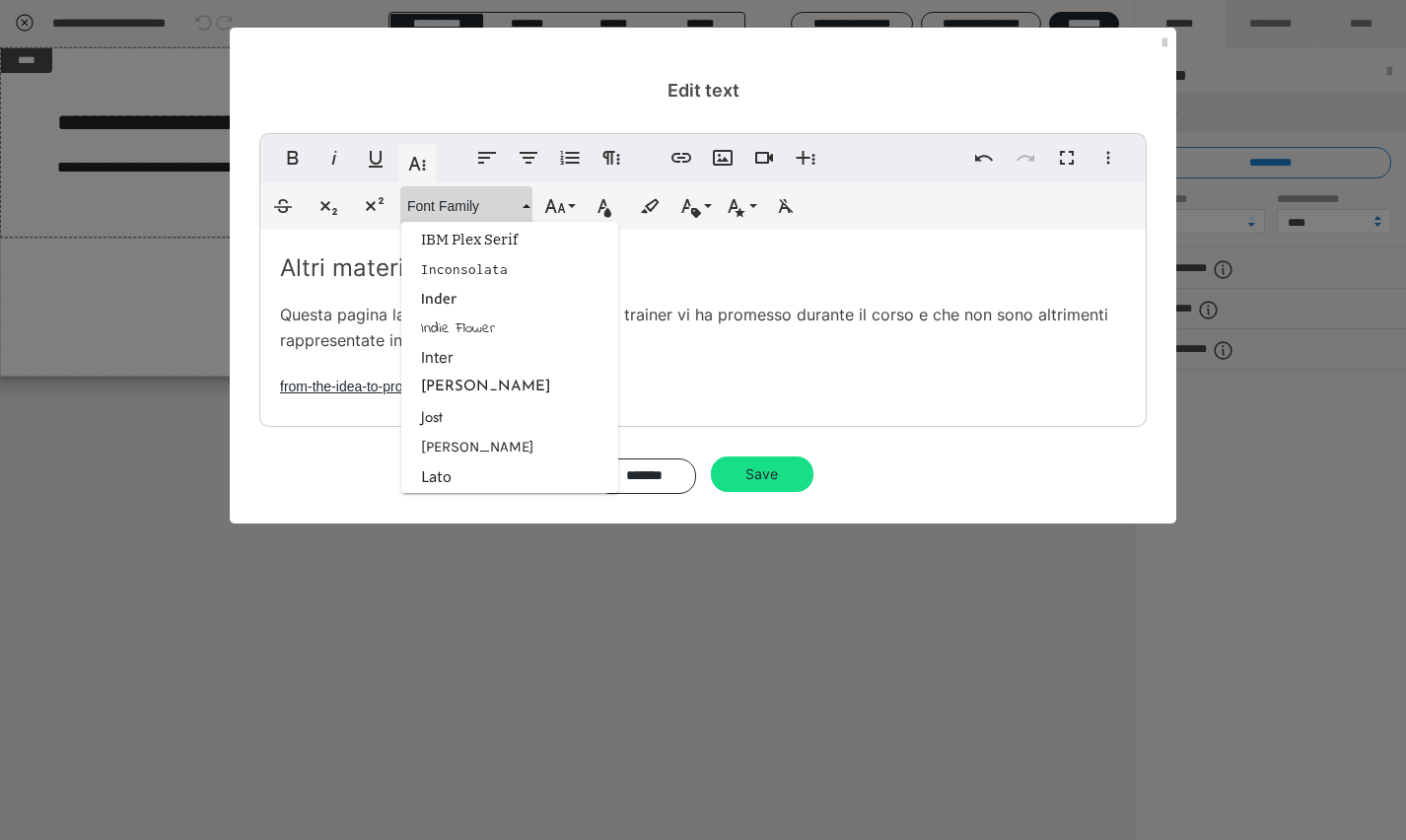 scroll, scrollTop: 1344, scrollLeft: 0, axis: vertical 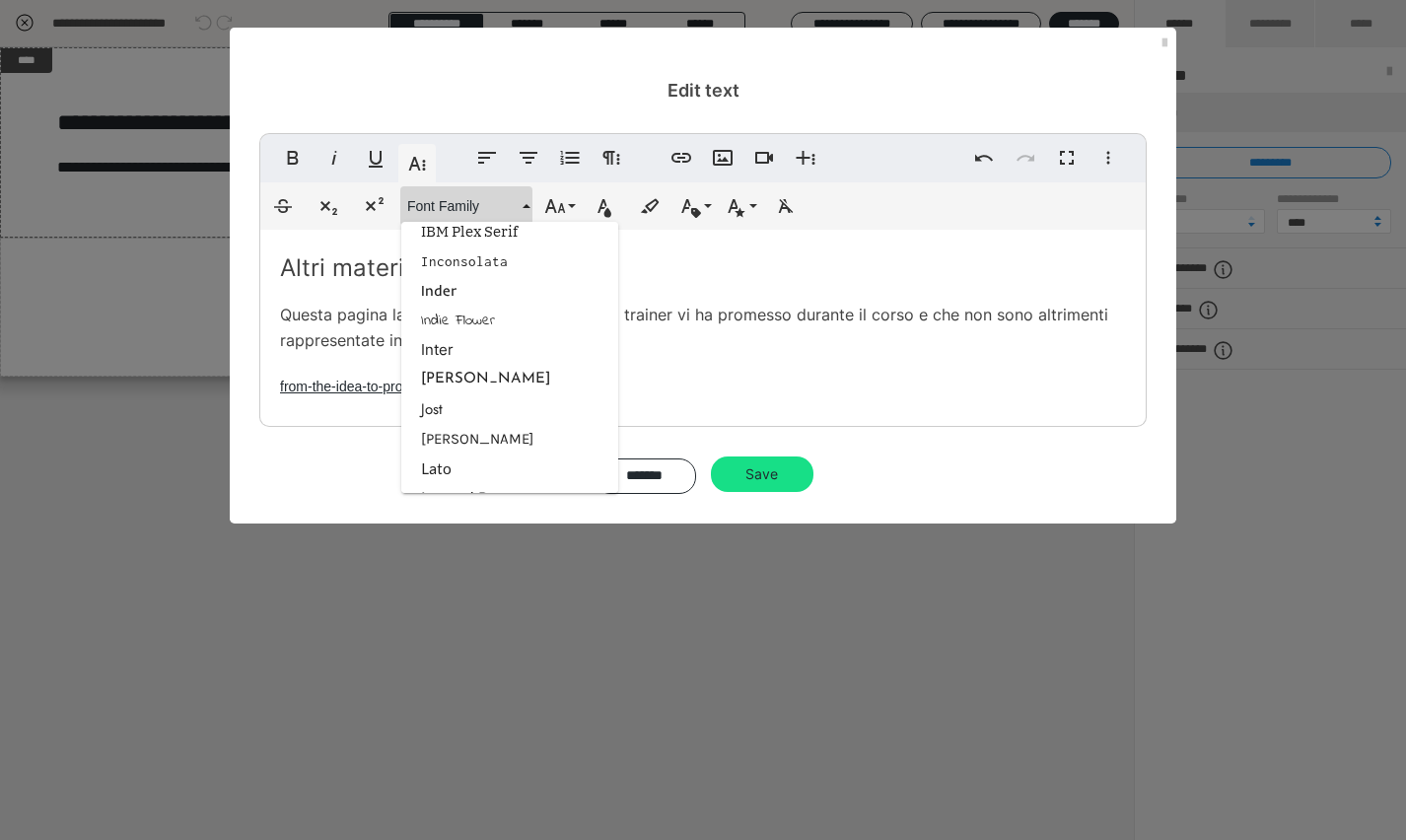 click on "Inter" at bounding box center (510, 350) 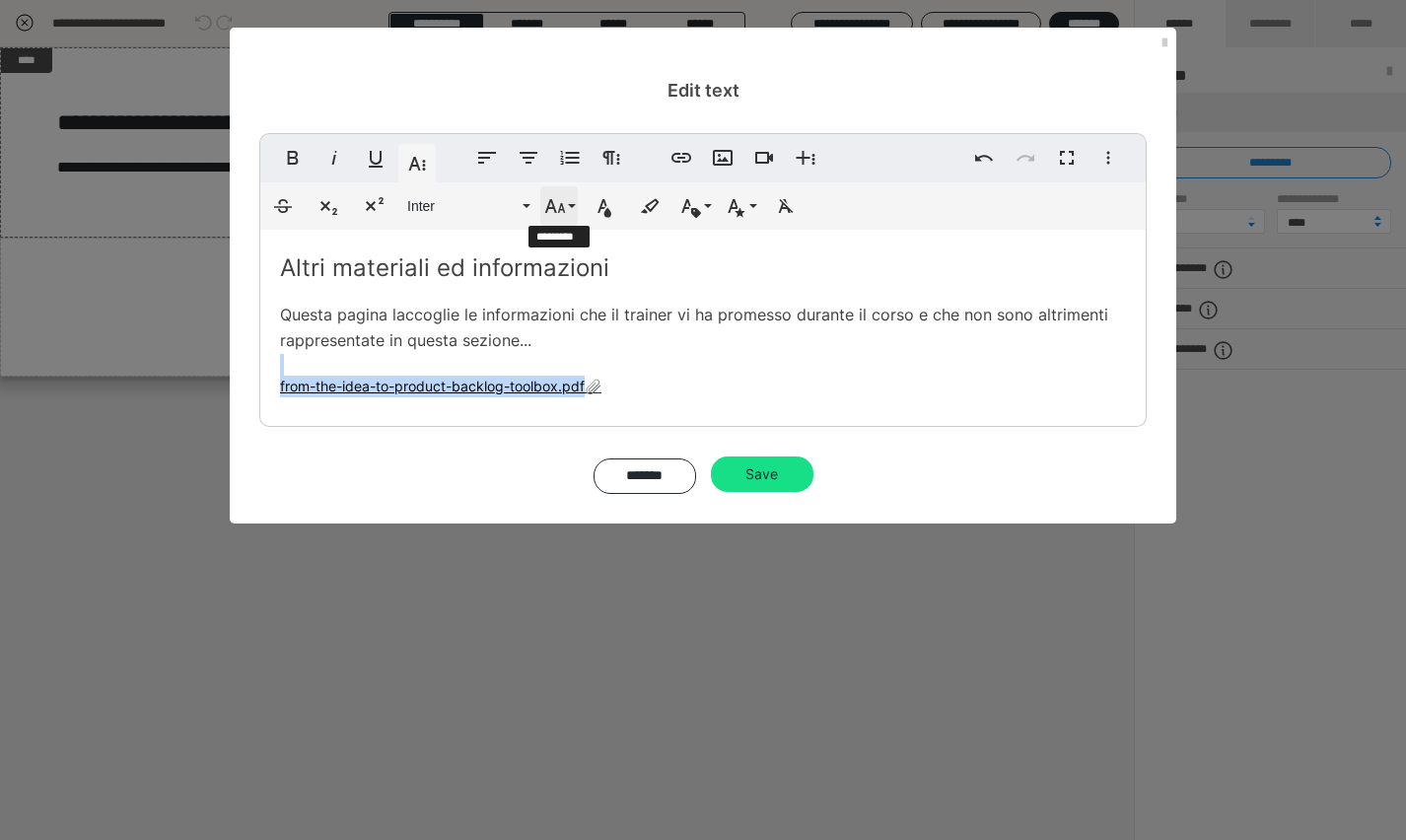 click on "Font Size" at bounding box center [559, 206] 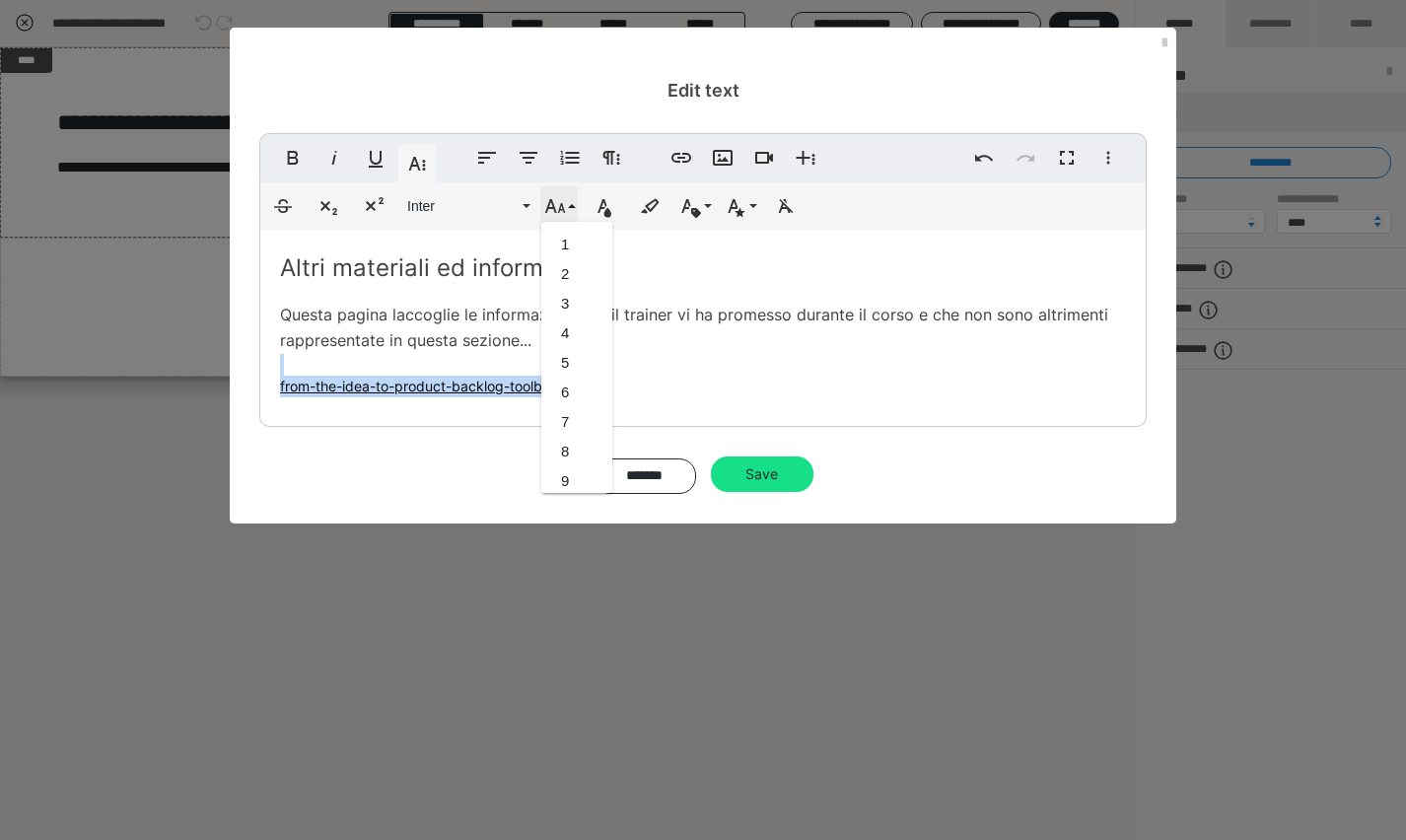 scroll, scrollTop: 407, scrollLeft: 0, axis: vertical 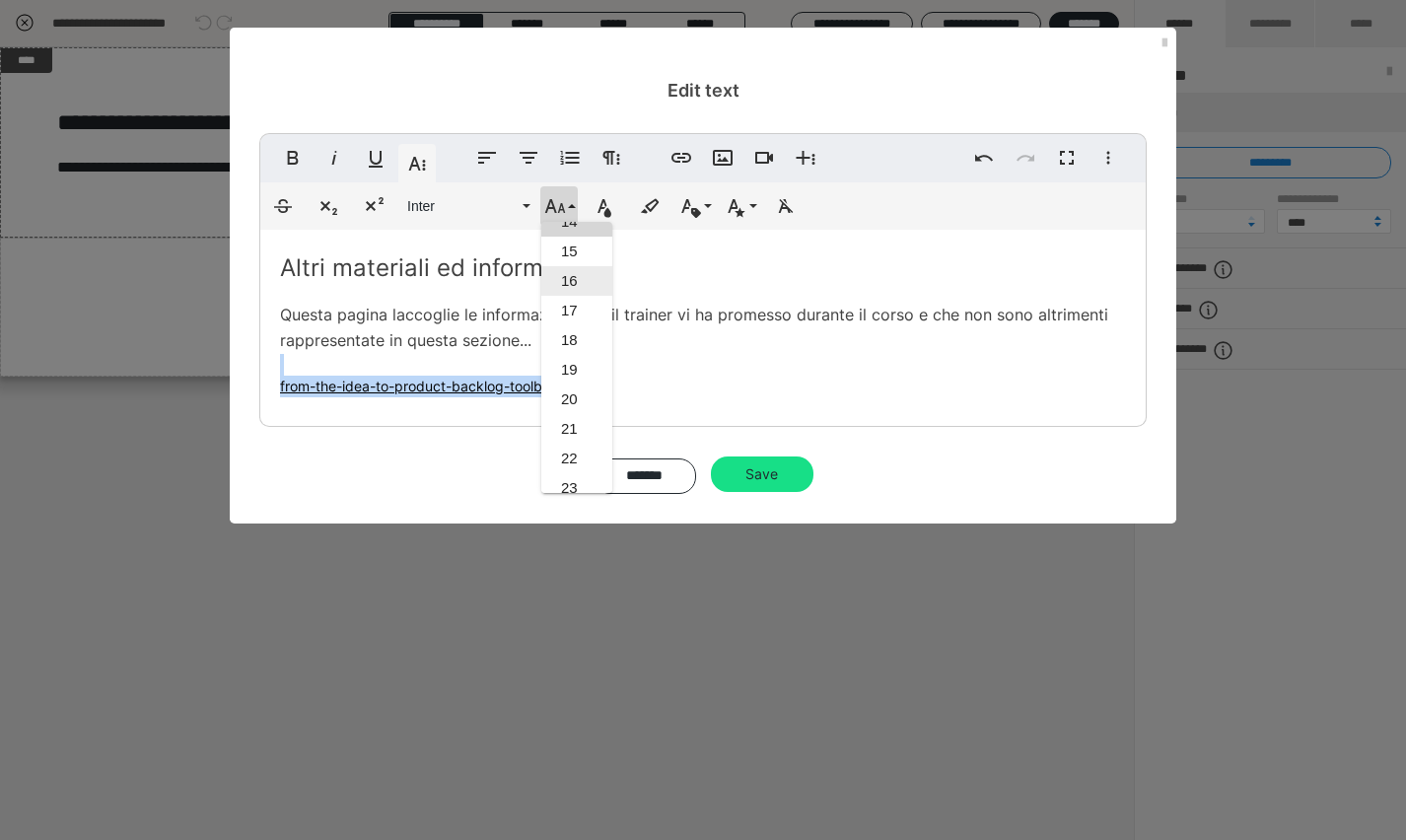 click on "16" at bounding box center [577, 281] 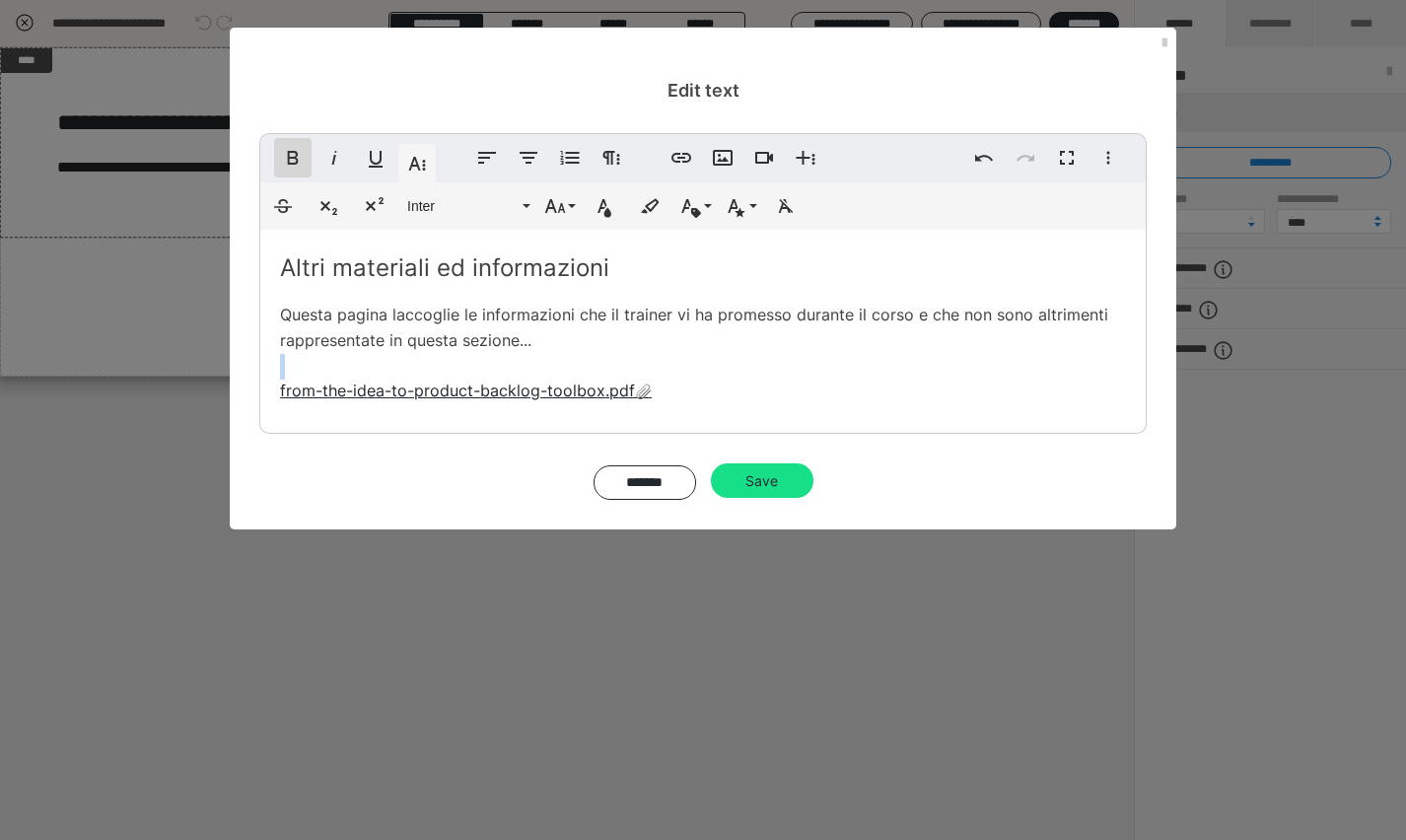 click 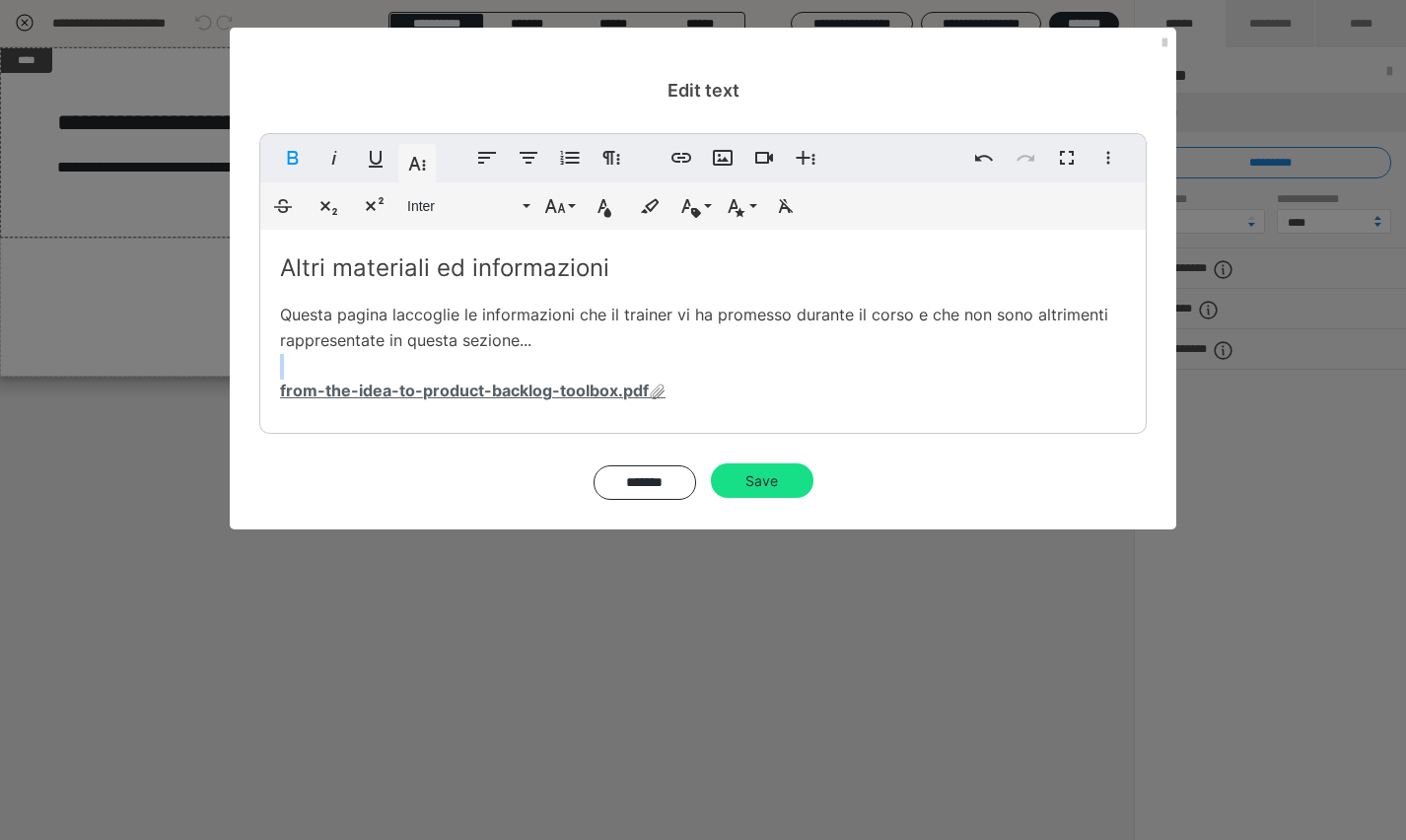 click on "from-the-idea-to-product-backlog-toolbox.pdf" at bounding box center [464, 390] 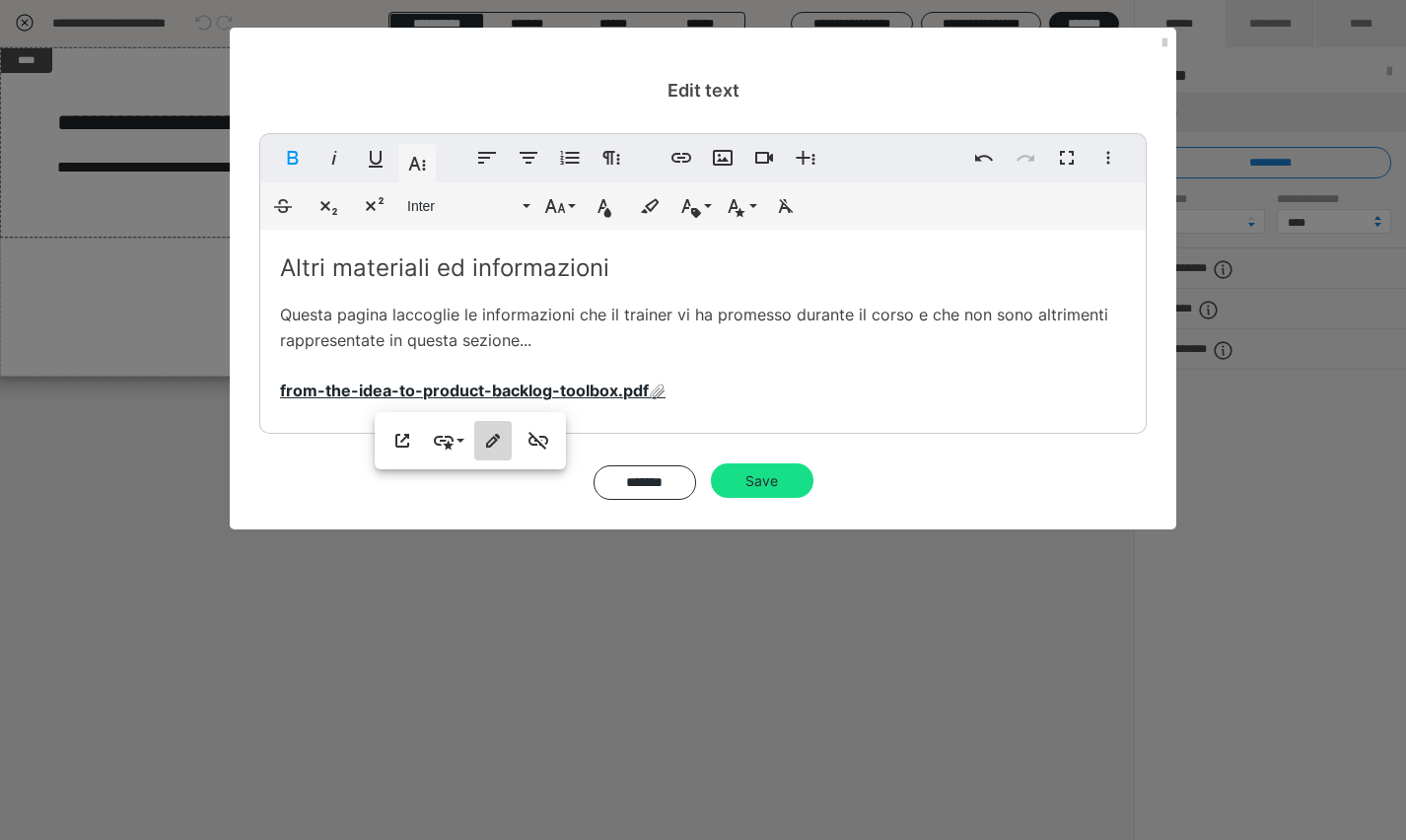 click 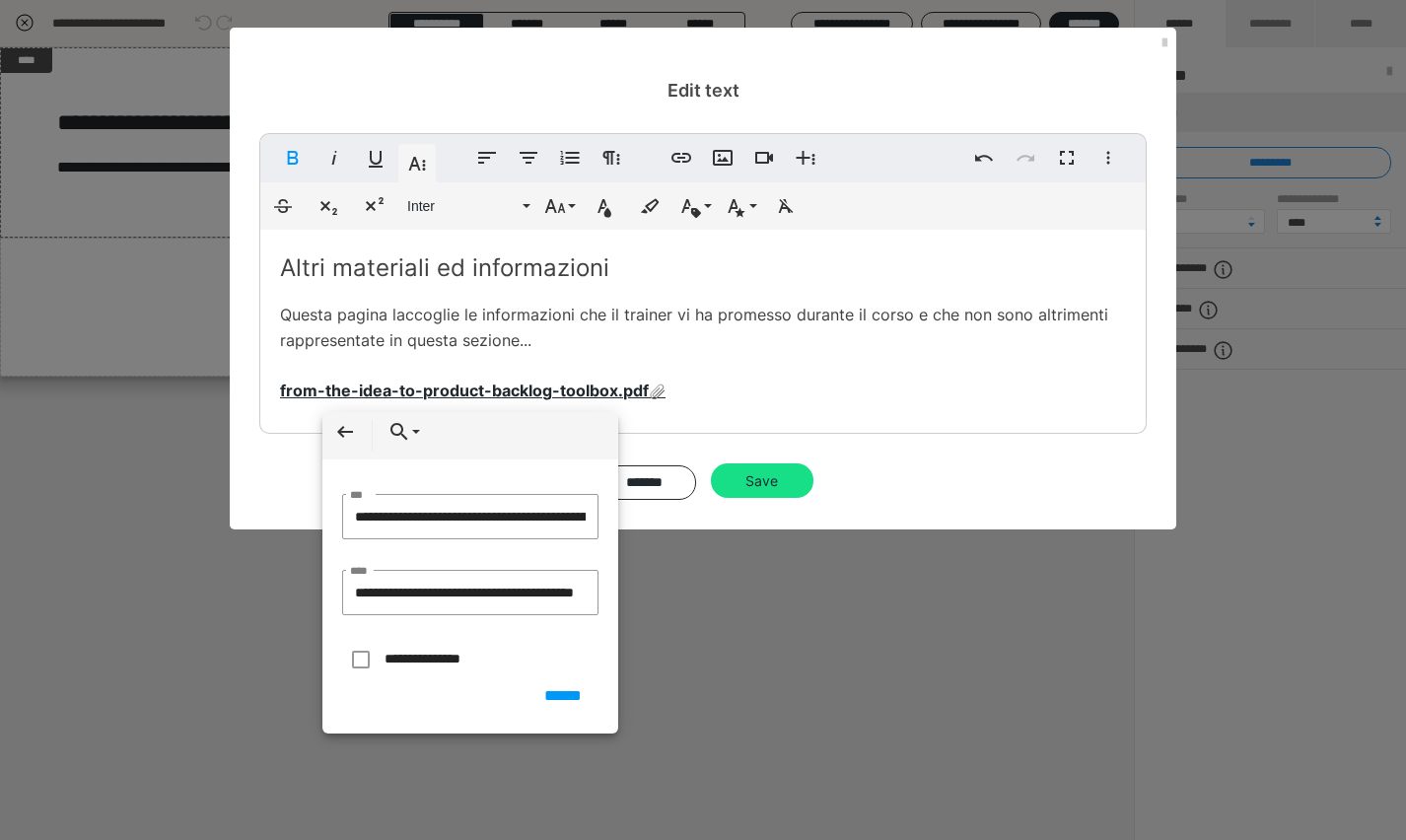 scroll, scrollTop: 0, scrollLeft: 254, axis: horizontal 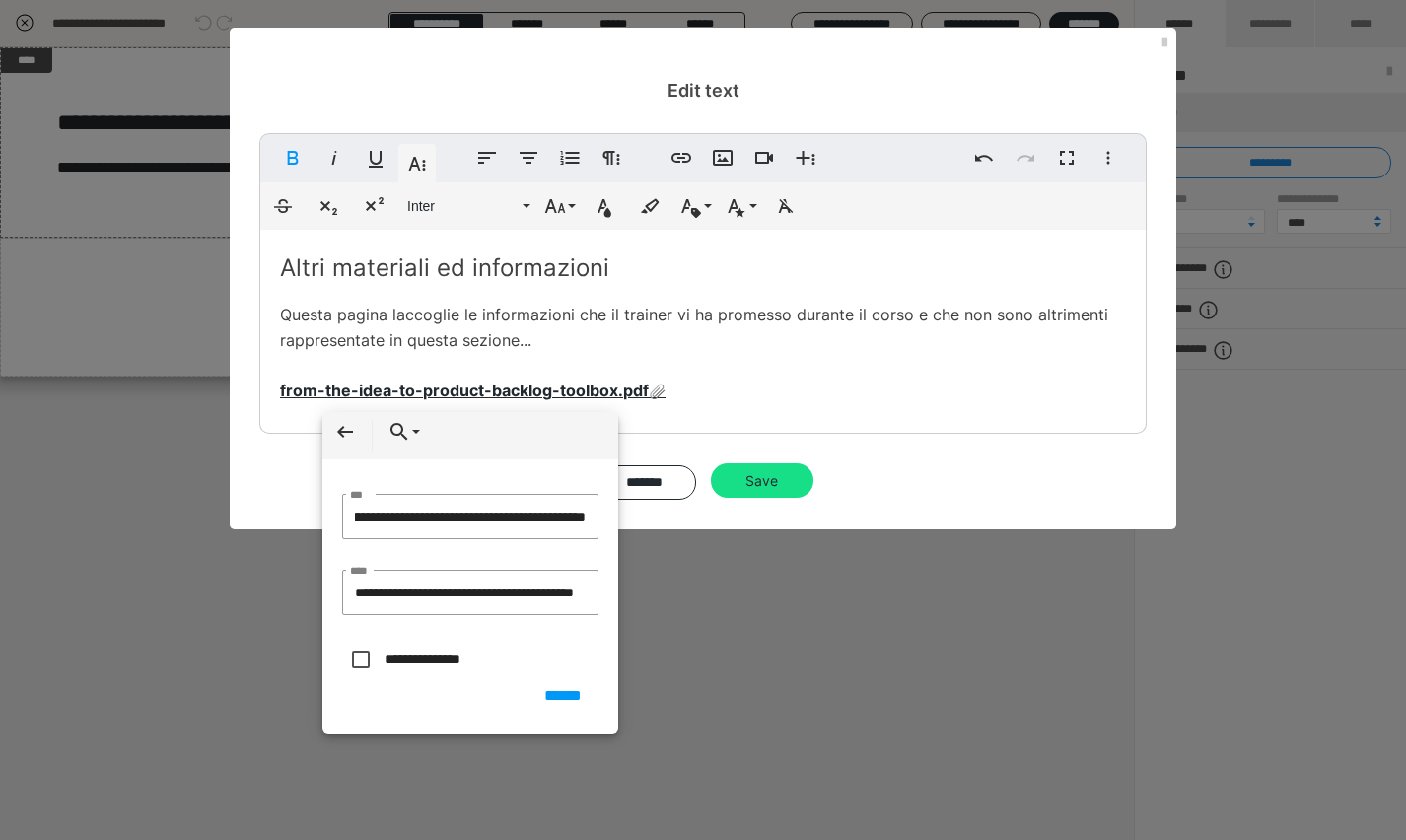 click at bounding box center (358, 657) 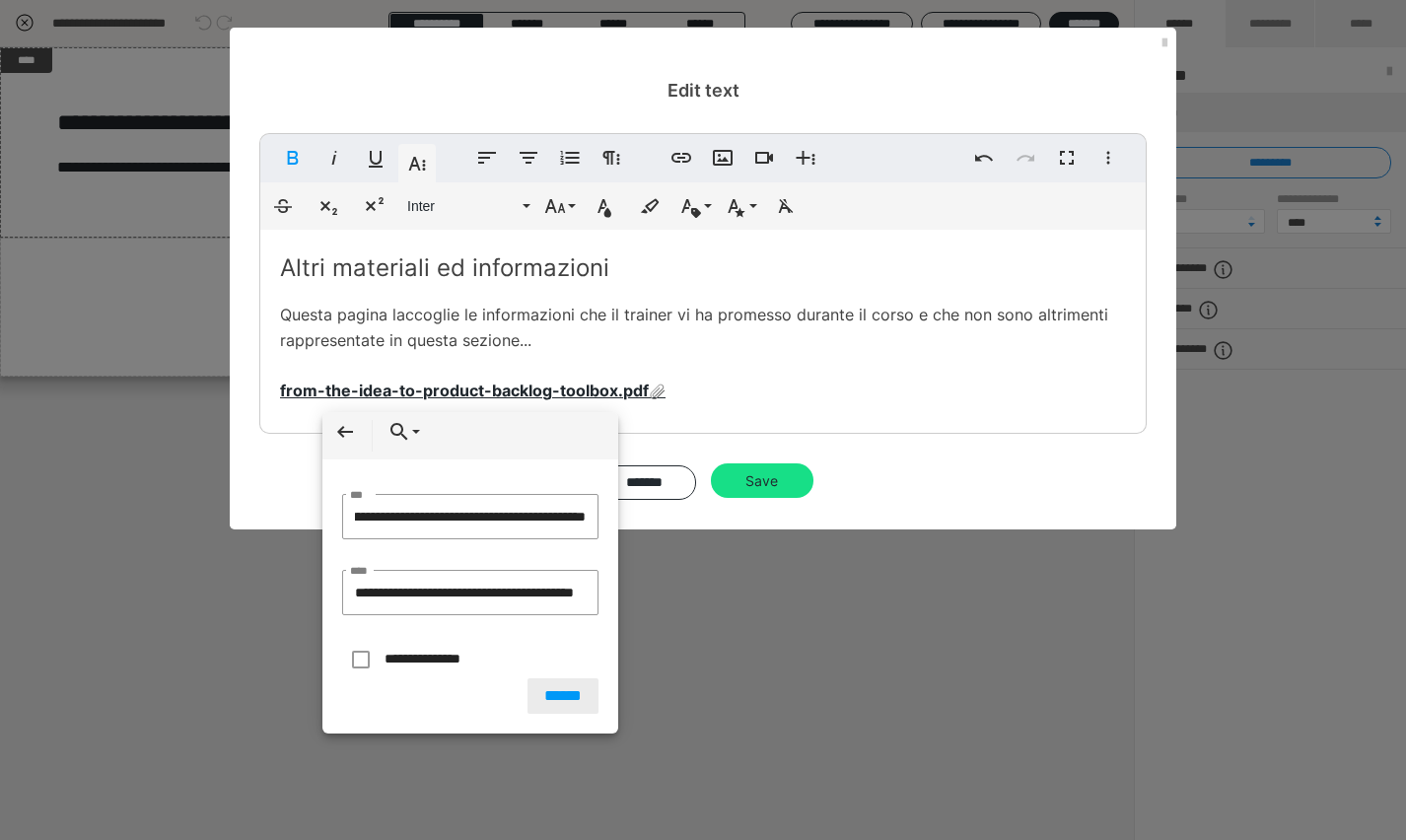 click on "******" at bounding box center [563, 696] 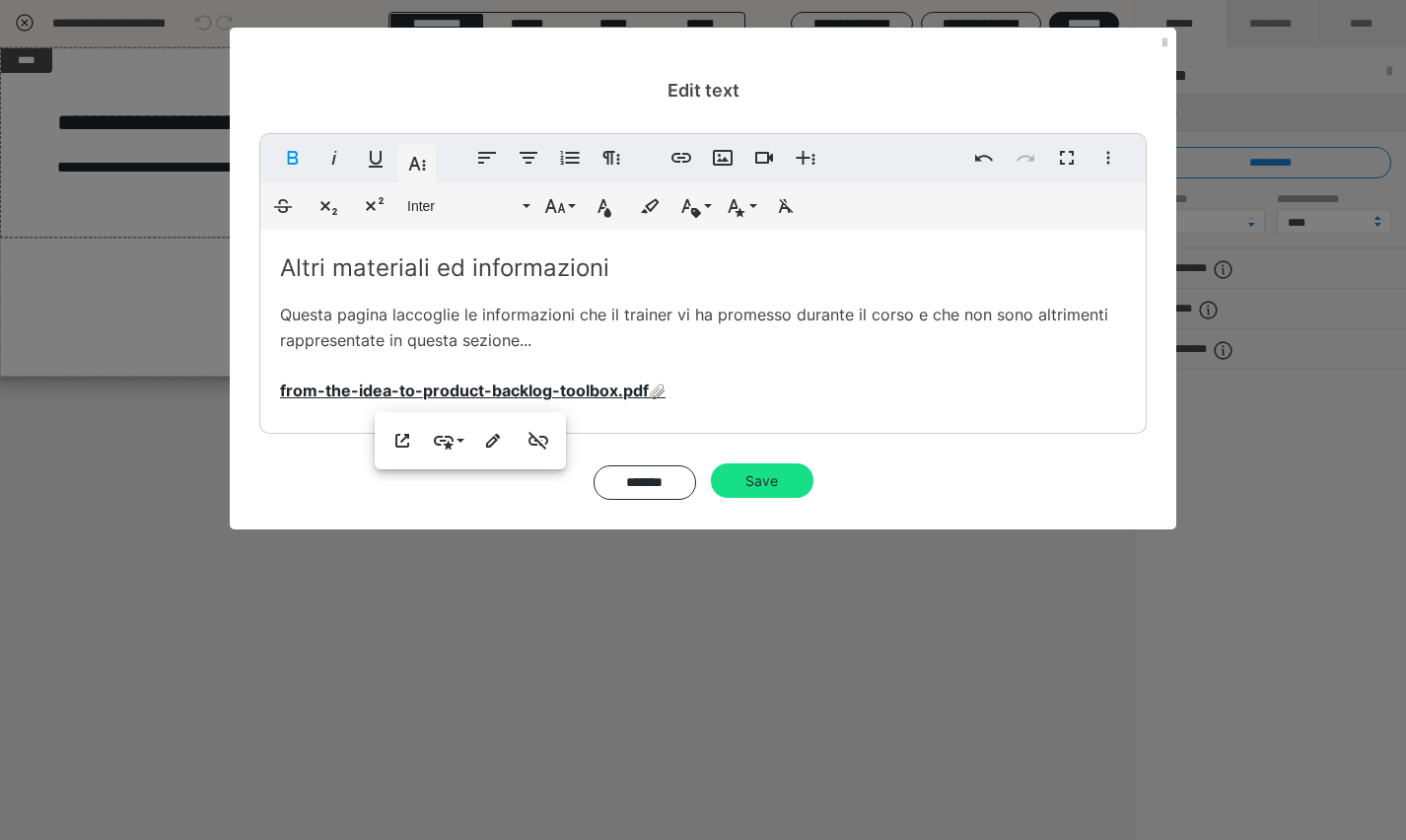 click on "Altri materiali ed informazioni Questa pagina laccoglie le informazioni che il trainer vi ha promesso durante il corso e che non sono altrimenti rappresentate in questa sezione... from-the-idea-to-product-backlog-toolbox.pdf" at bounding box center [703, 326] 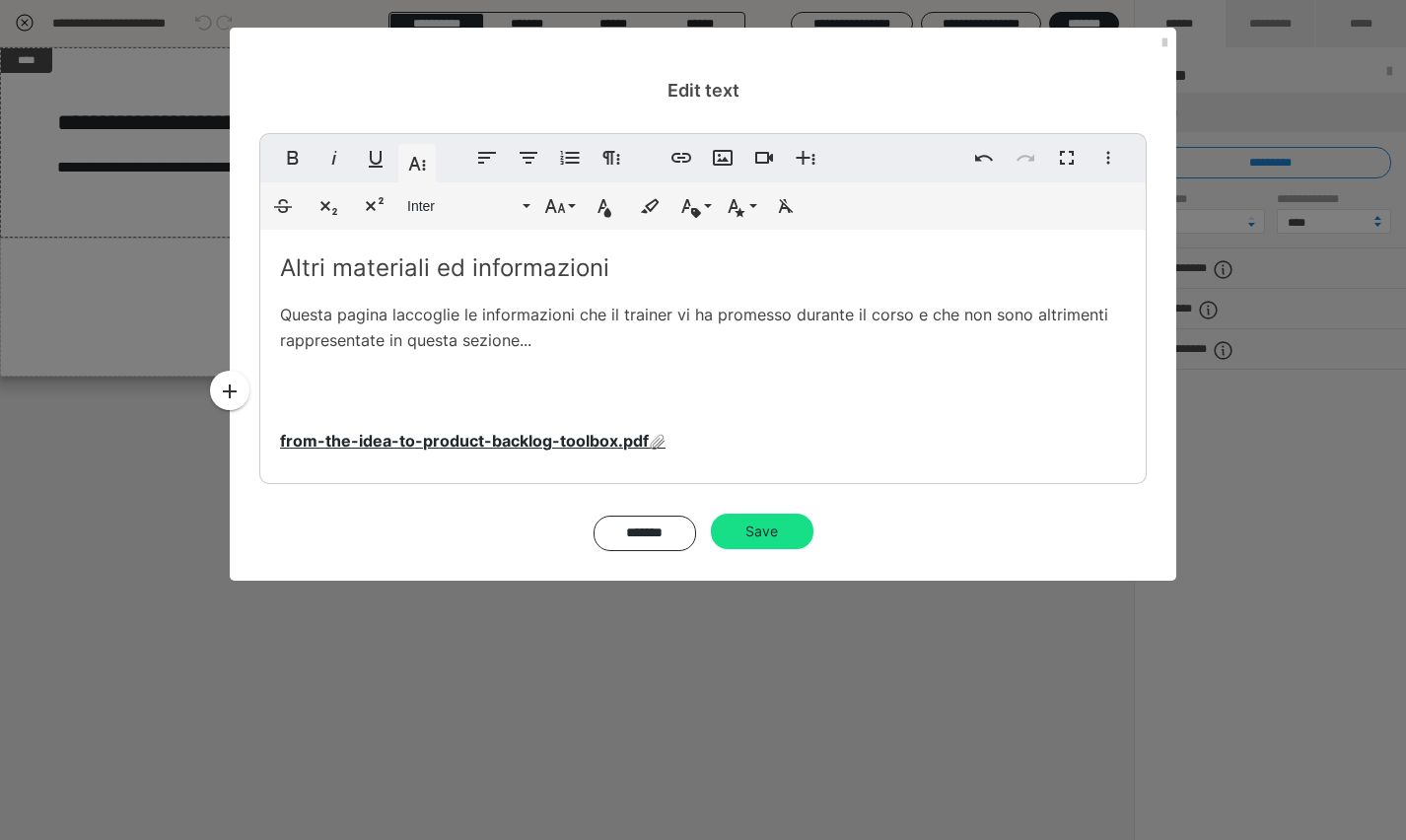 type 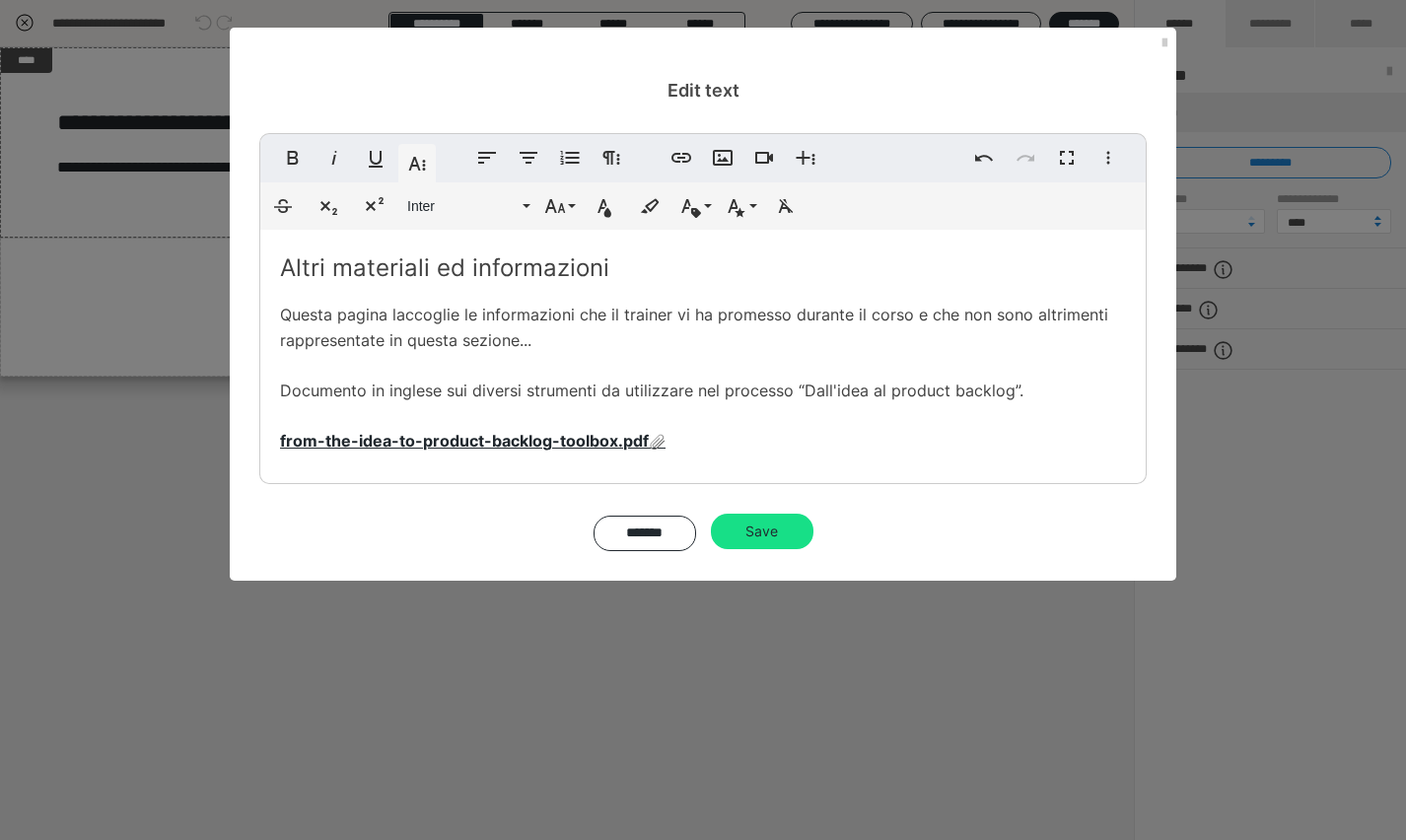 scroll, scrollTop: 764, scrollLeft: 16, axis: both 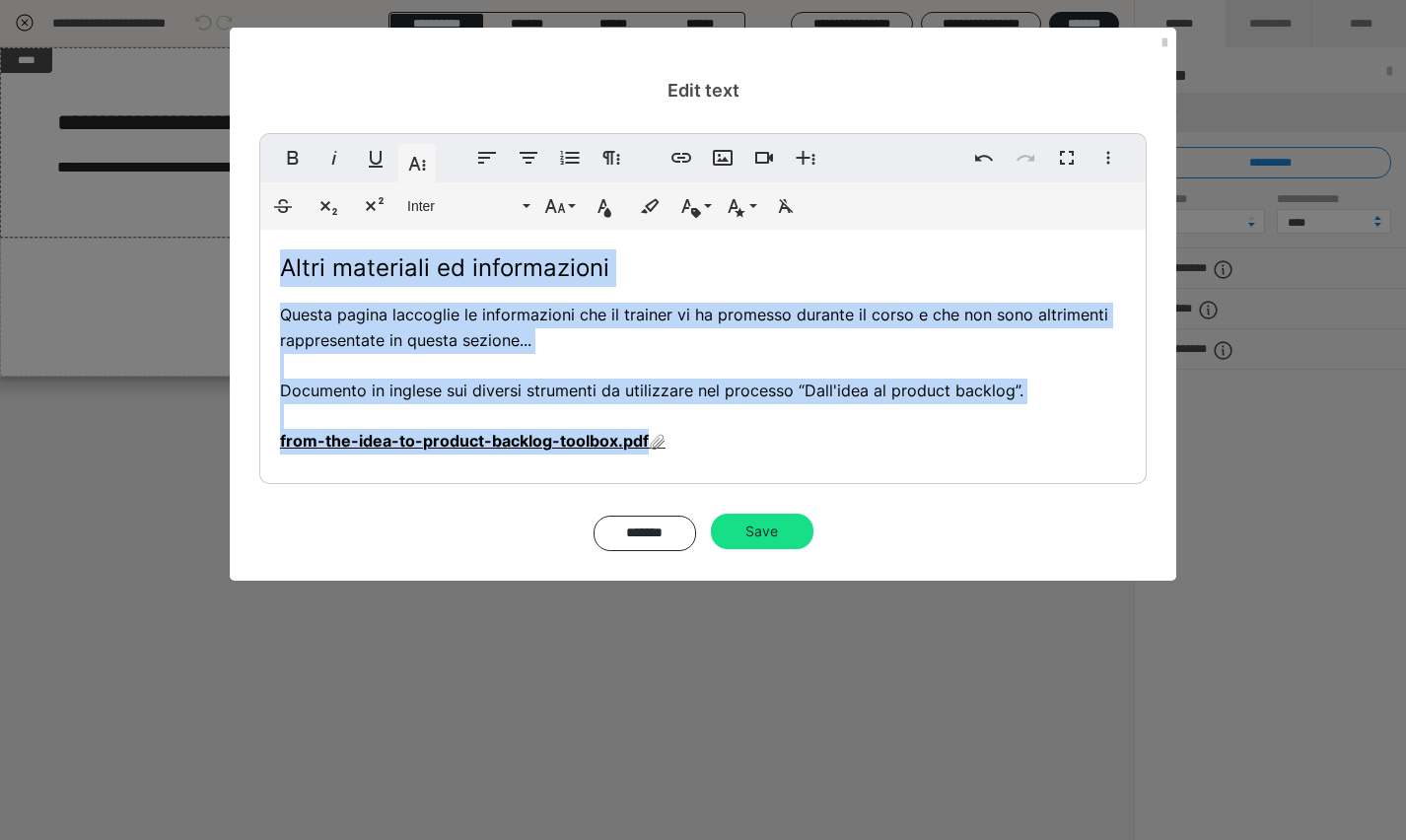 drag, startPoint x: 745, startPoint y: 457, endPoint x: 281, endPoint y: 290, distance: 493.13791 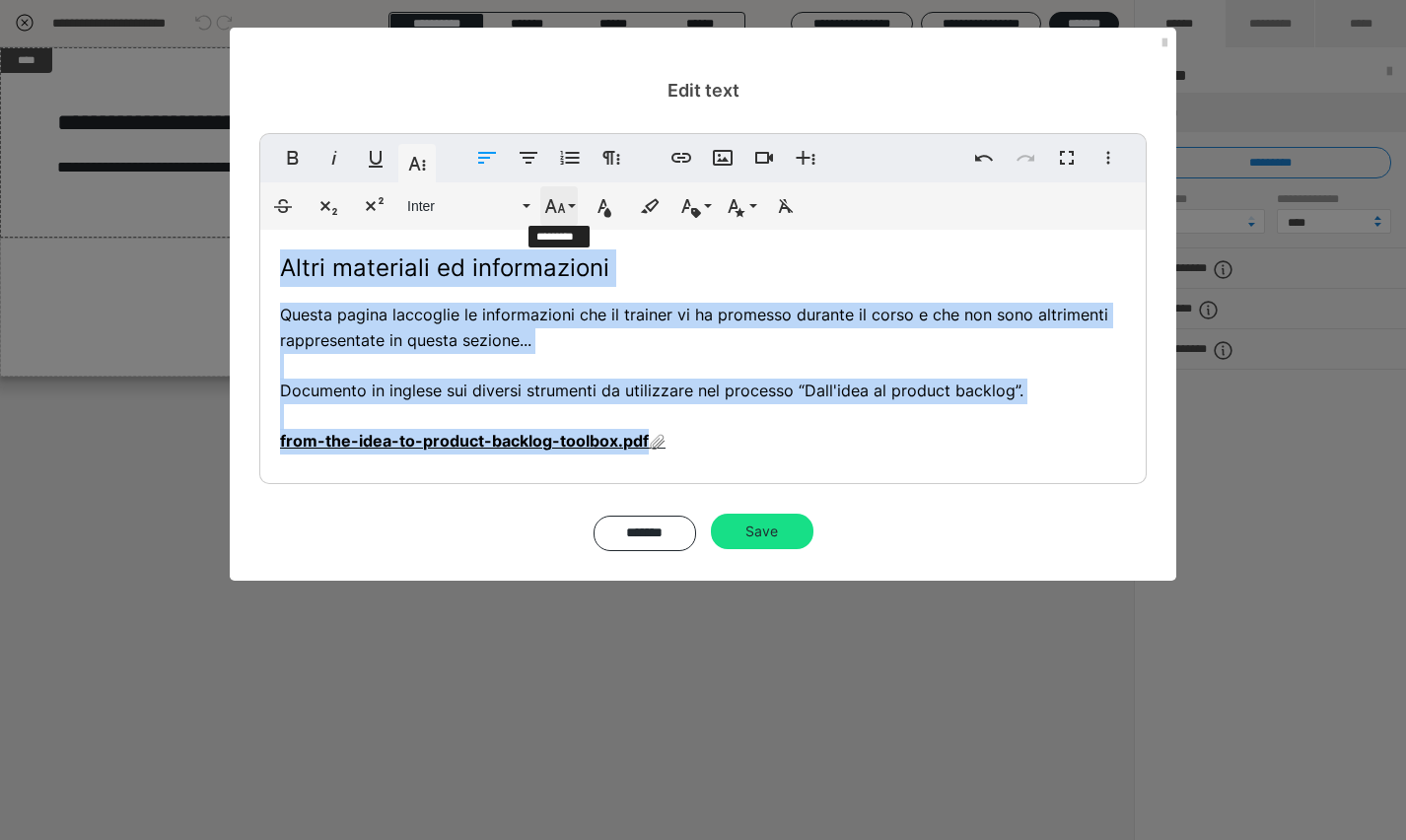 click on "Font Size" at bounding box center (559, 206) 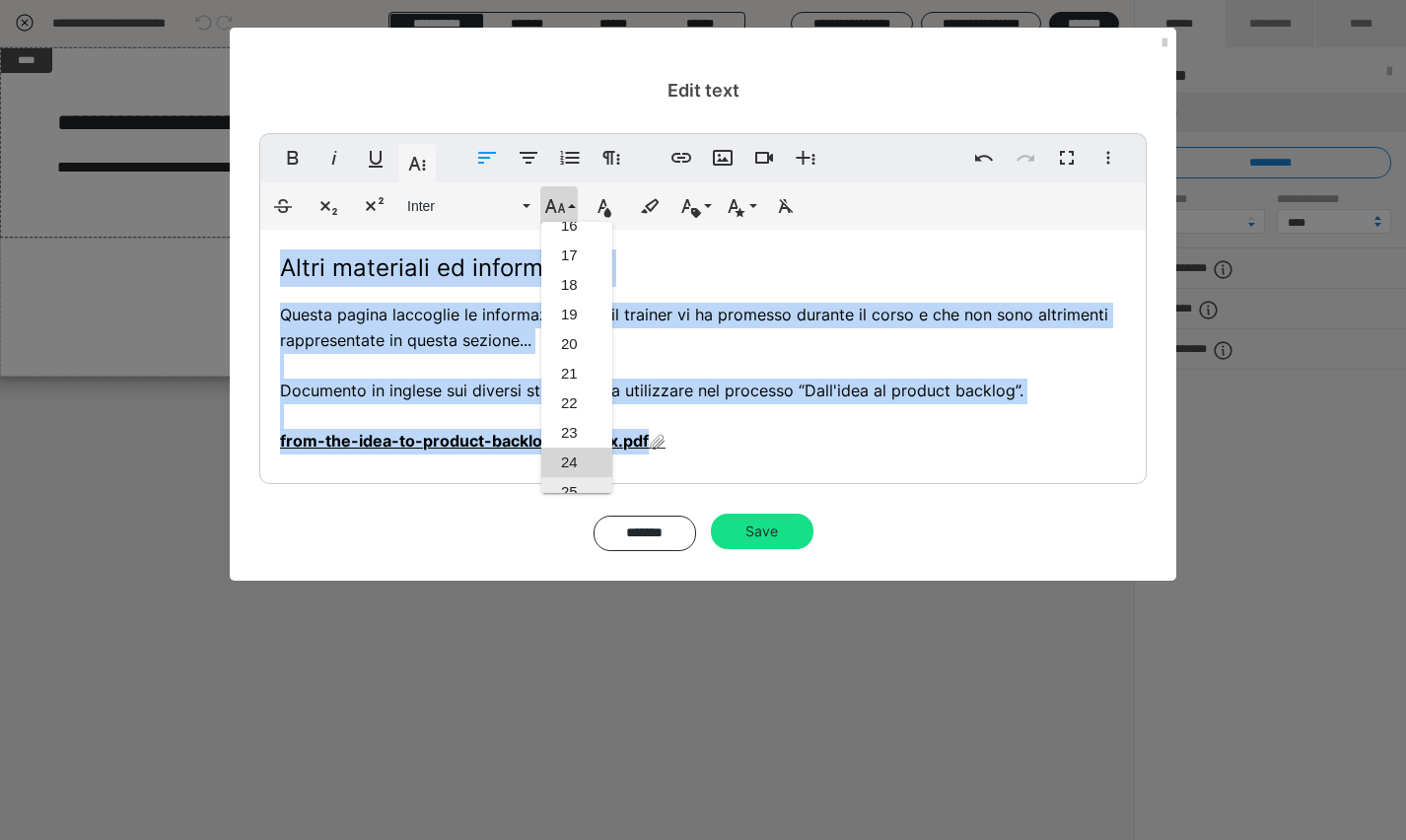 scroll, scrollTop: 421, scrollLeft: 0, axis: vertical 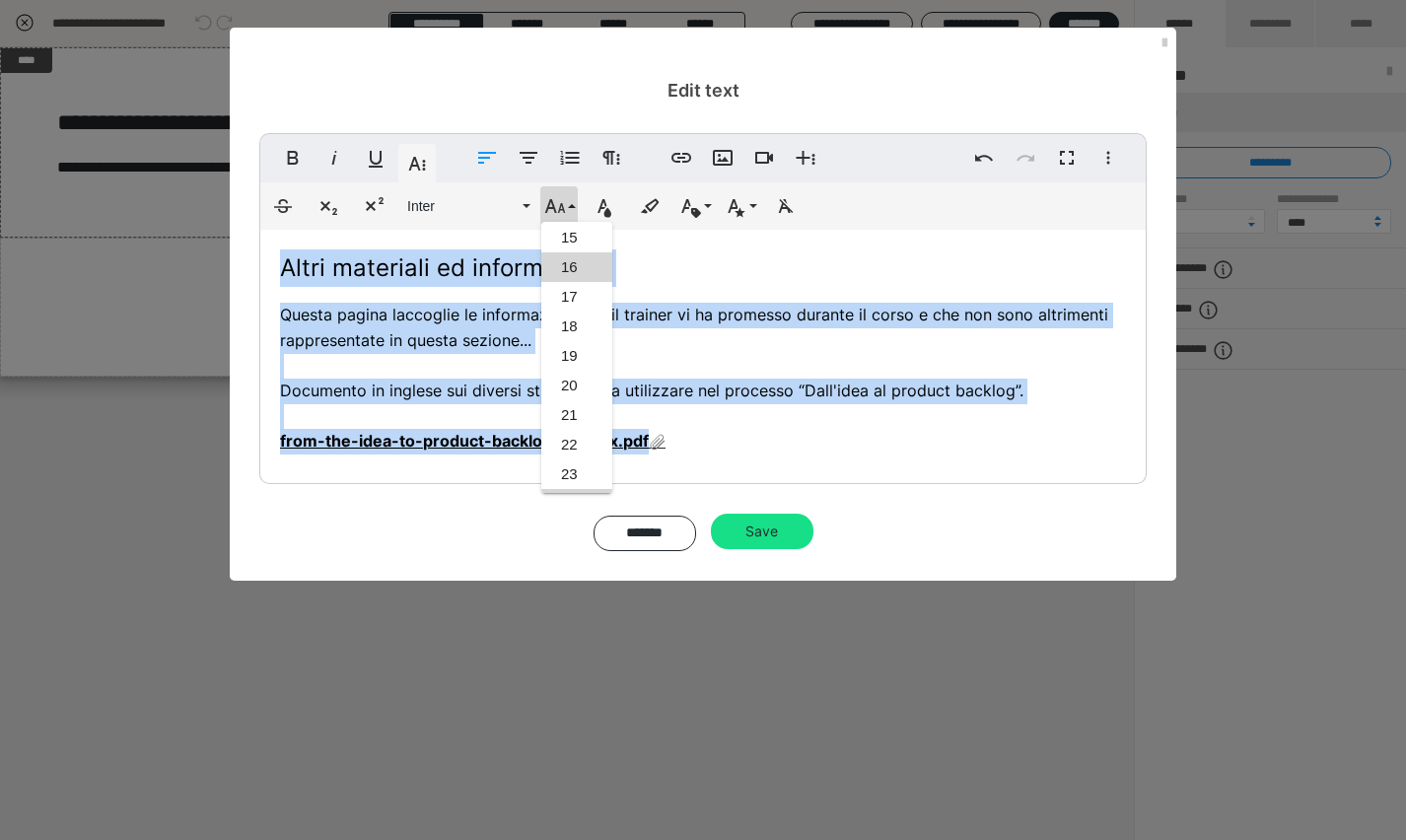click on "16" at bounding box center (577, 267) 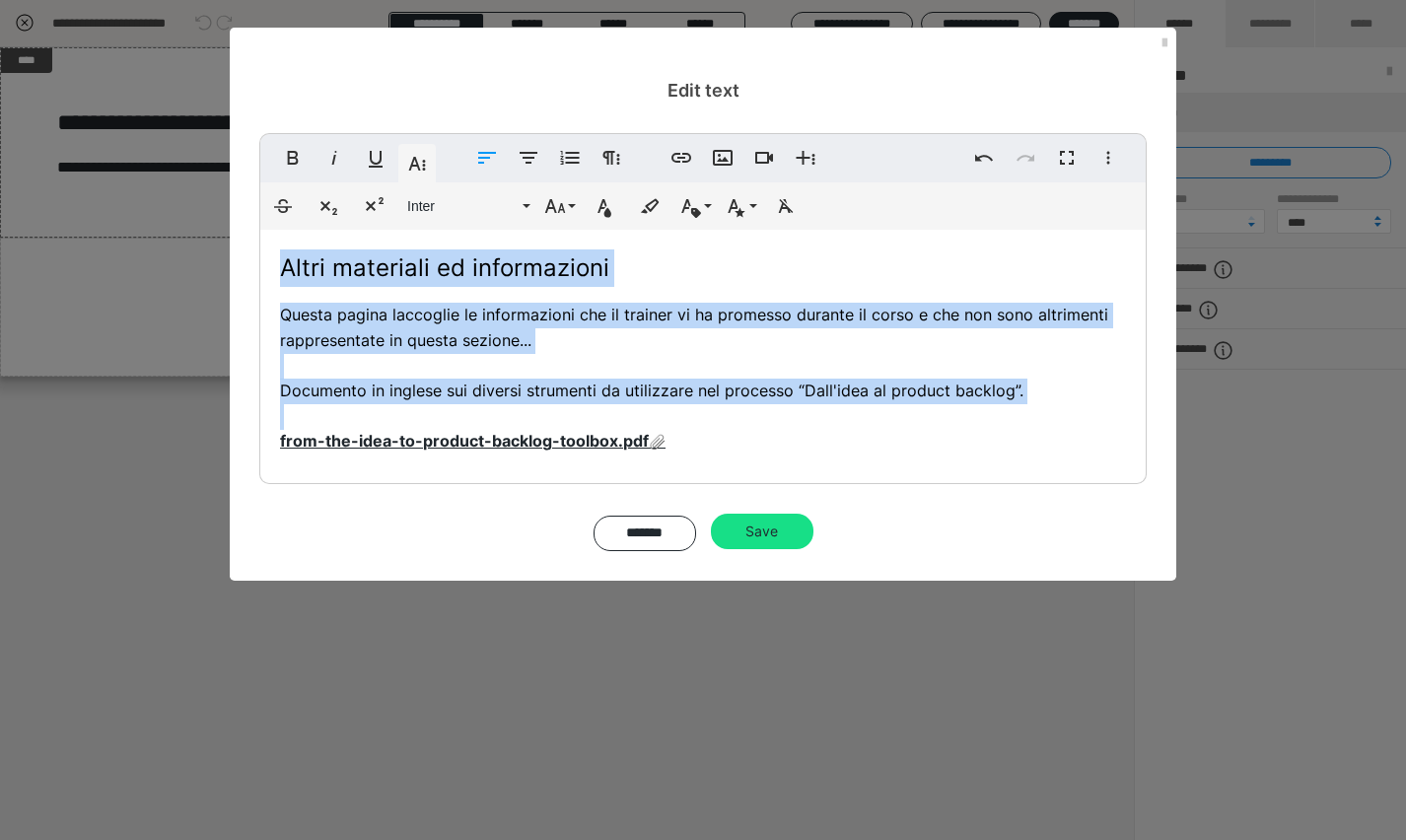 click on "Altri materiali ed informazioni Questa pagina laccoglie le informazioni che il trainer vi ha promesso durante il corso e che non sono altrimenti rappresentate in questa sezione... ​ Documento in inglese sui diversi strumenti da utilizzare nel processo “Dall'idea al product backlog”. from-the-idea-to-product-backlog-toolbox.pdf" at bounding box center [703, 352] 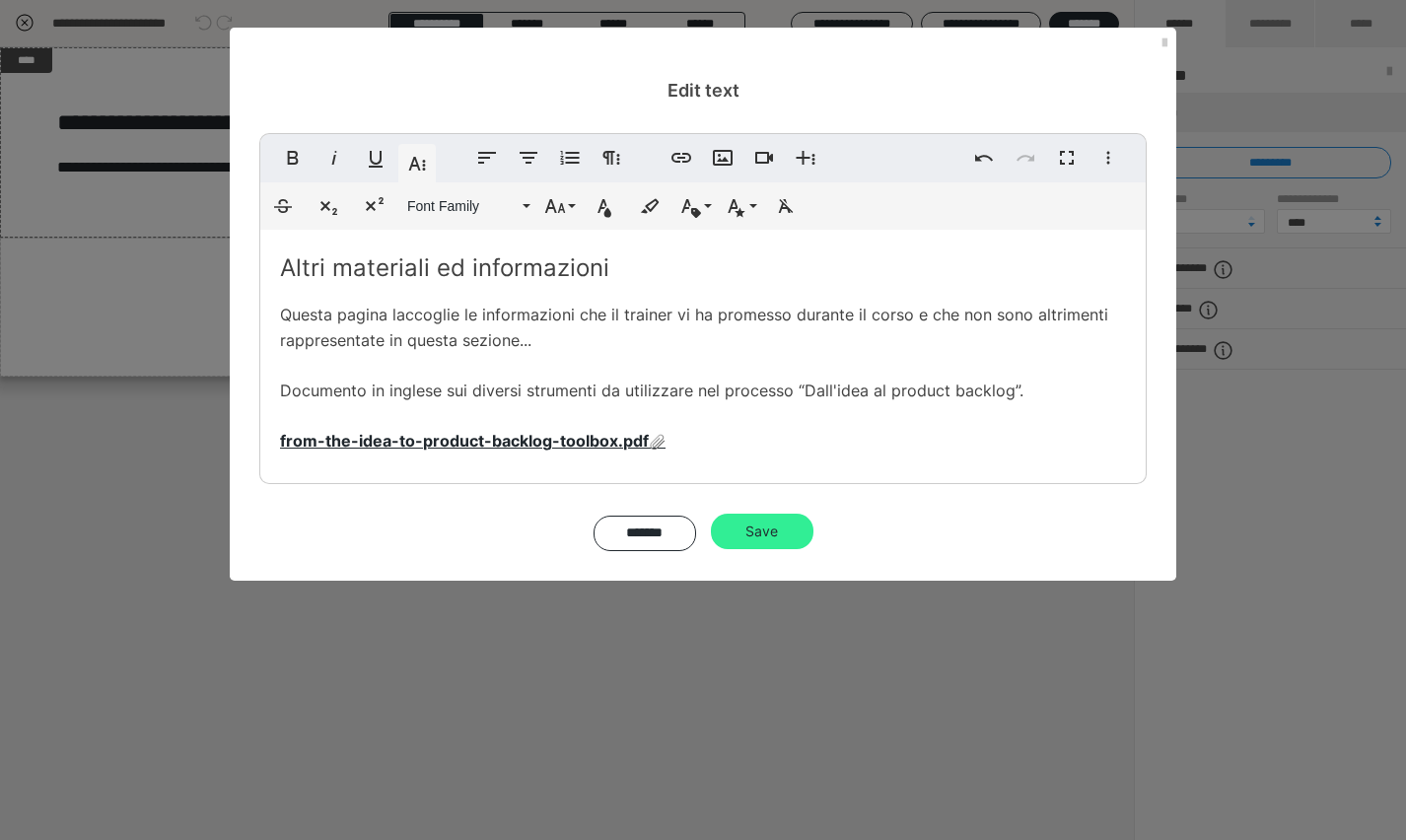 click on "Save" at bounding box center (762, 531) 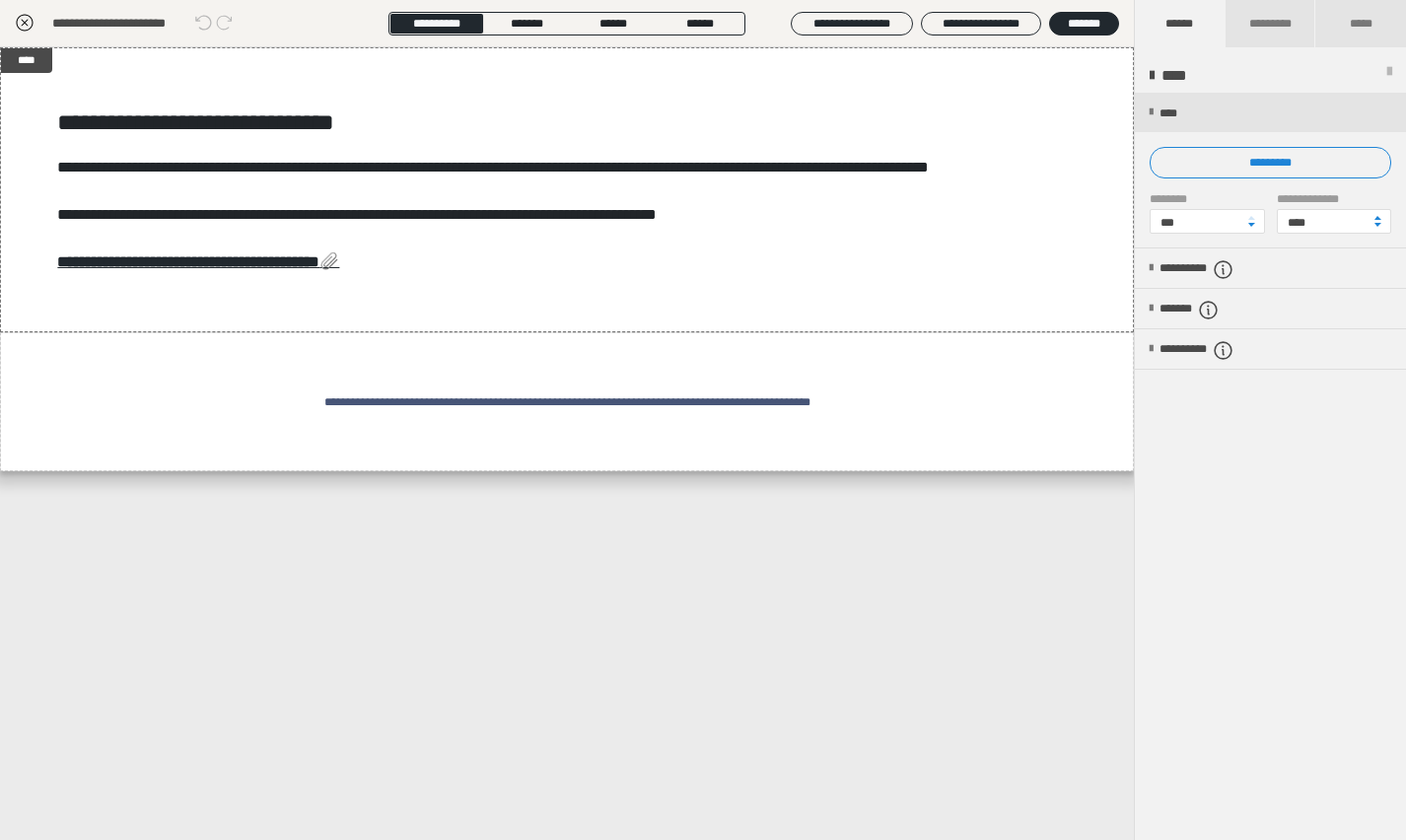 click 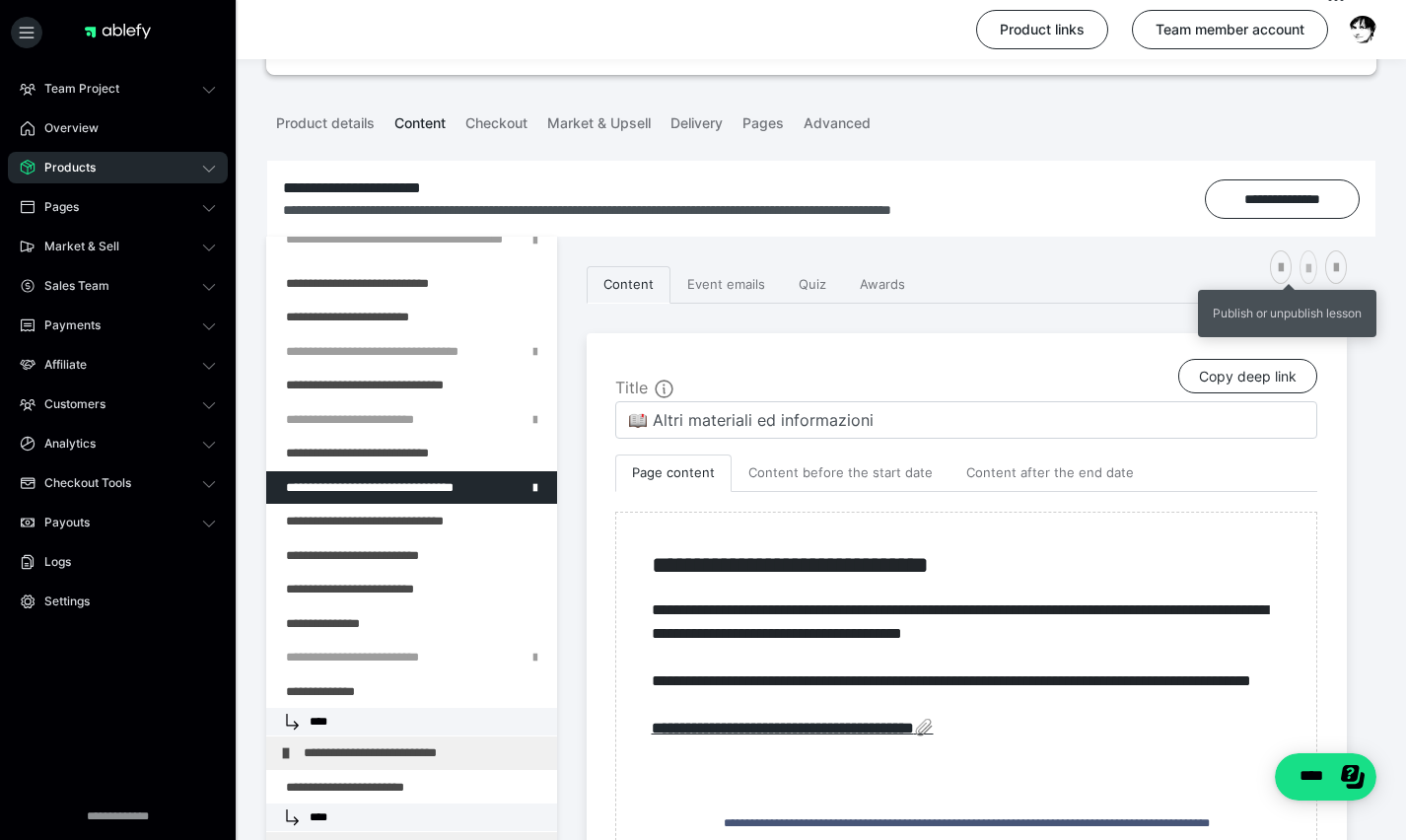 click at bounding box center (1308, 269) 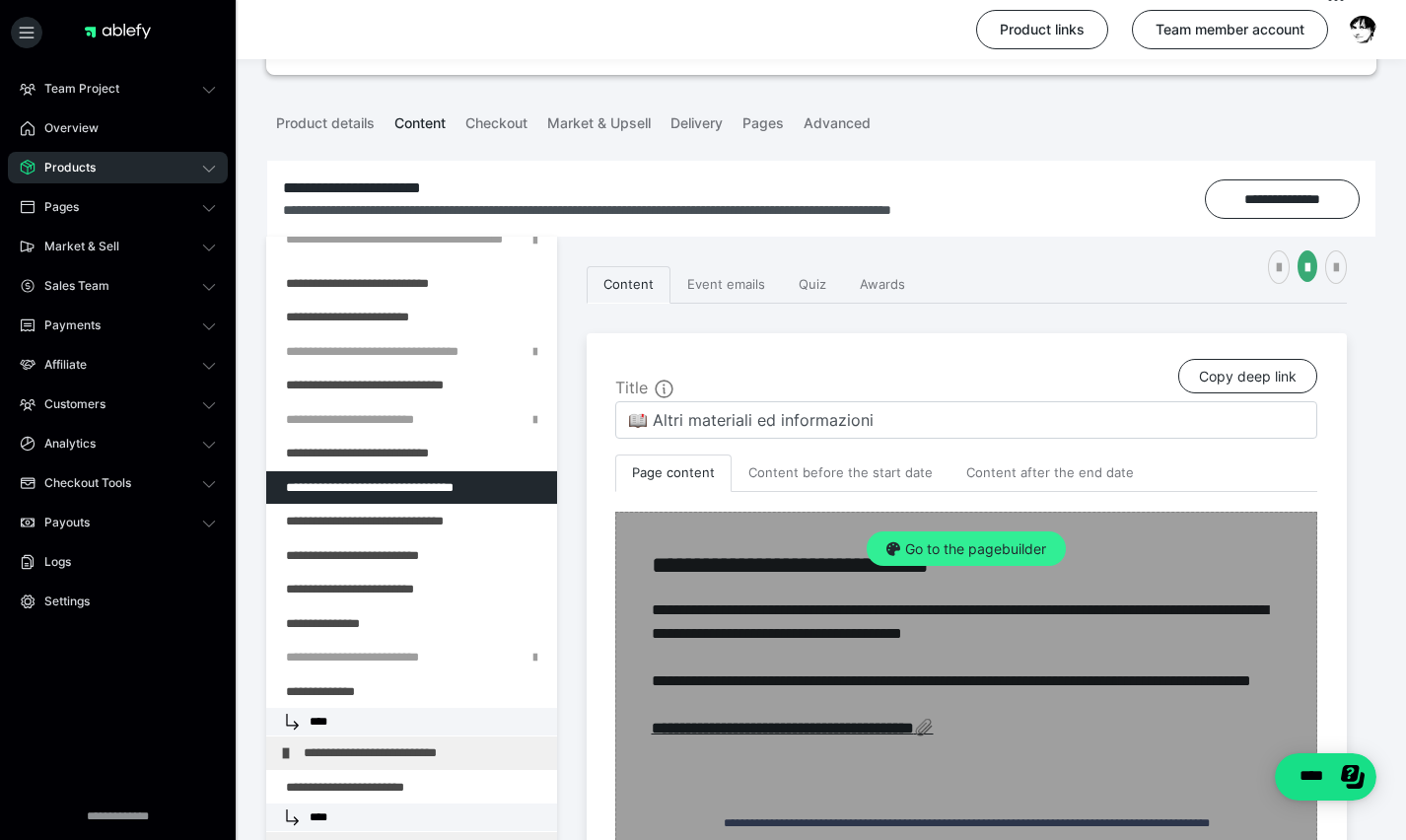 click on "Go to the pagebuilder" at bounding box center [966, 549] 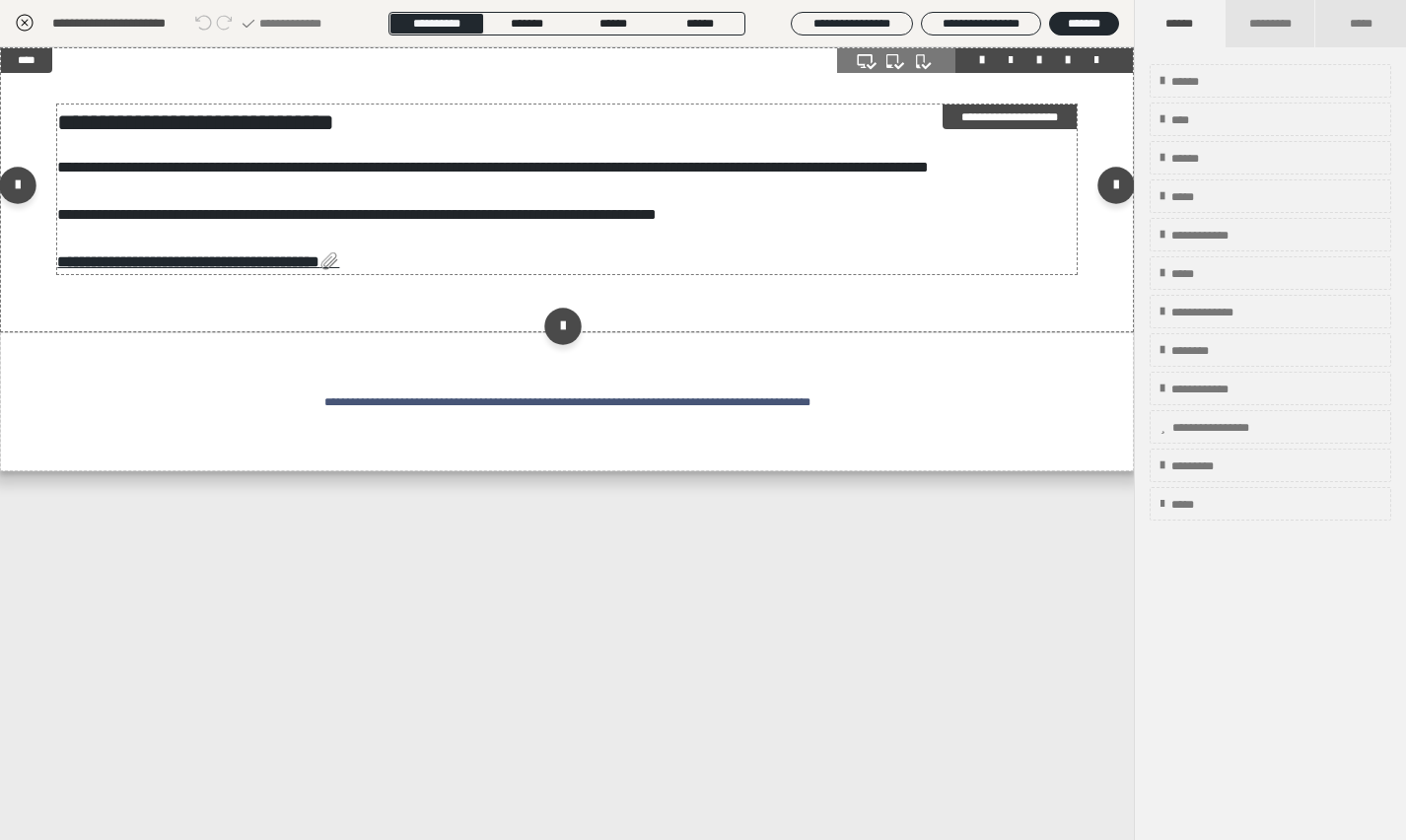click on "**********" at bounding box center (566, 189) 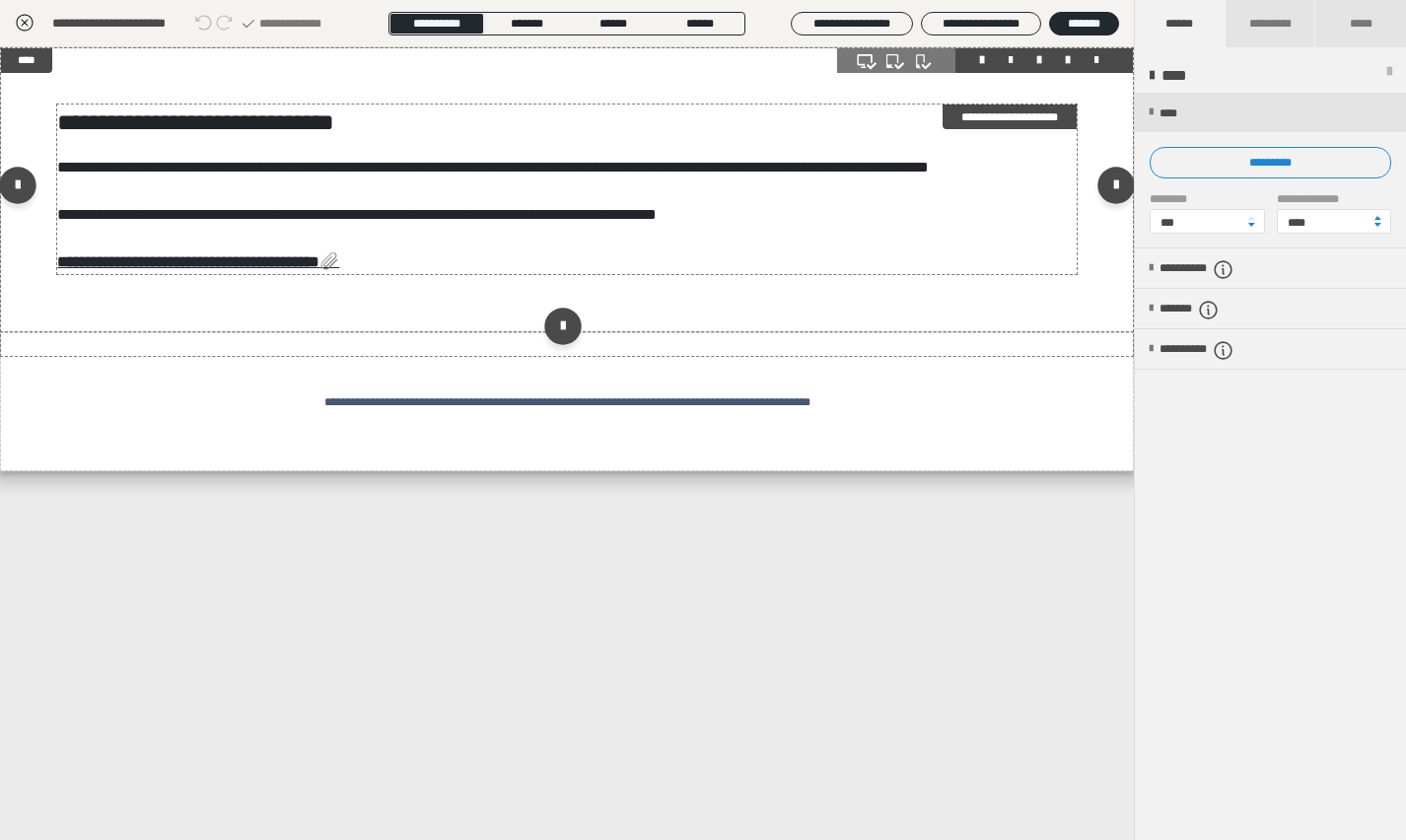 click on "**********" at bounding box center [566, 189] 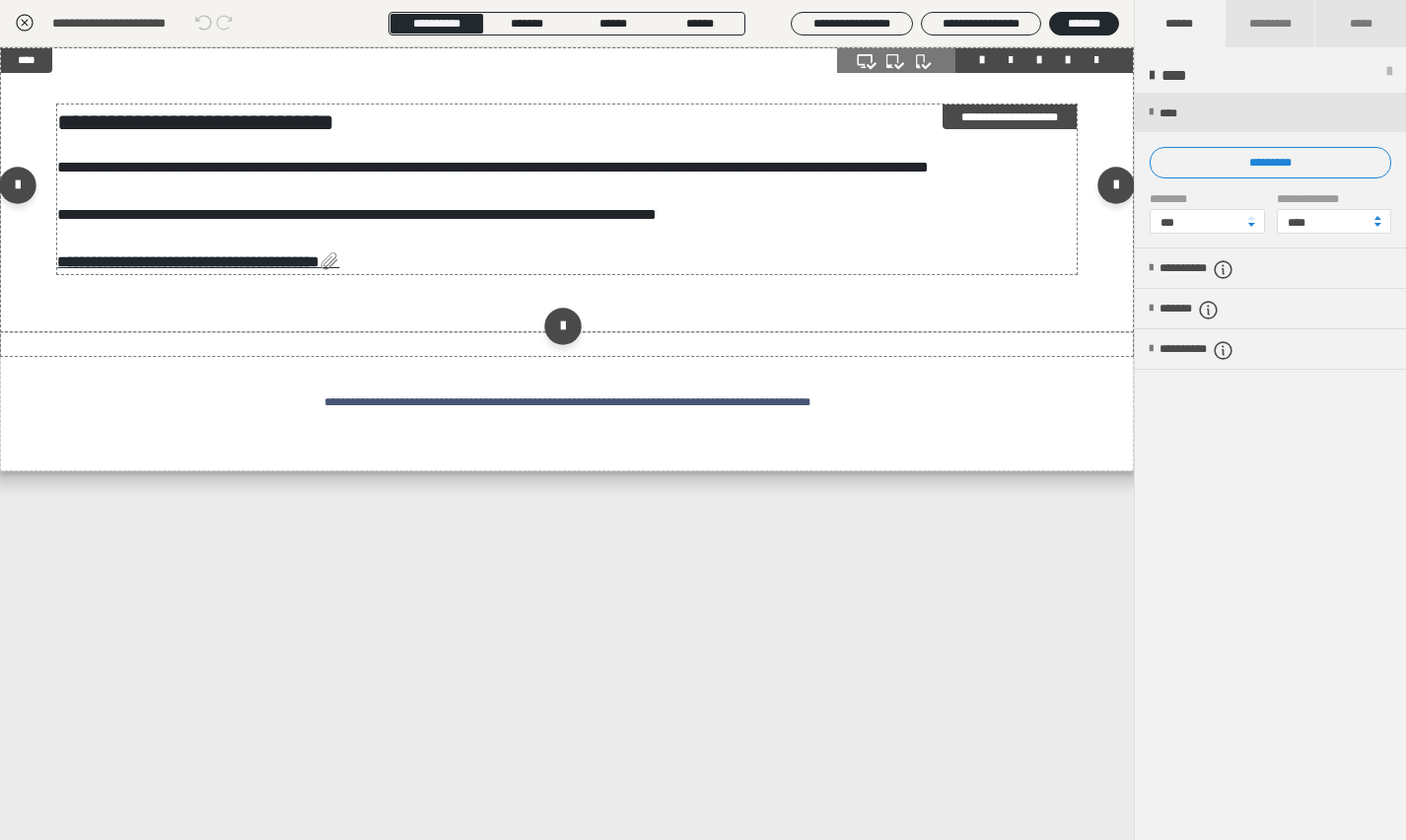 click on "**********" at bounding box center (566, 189) 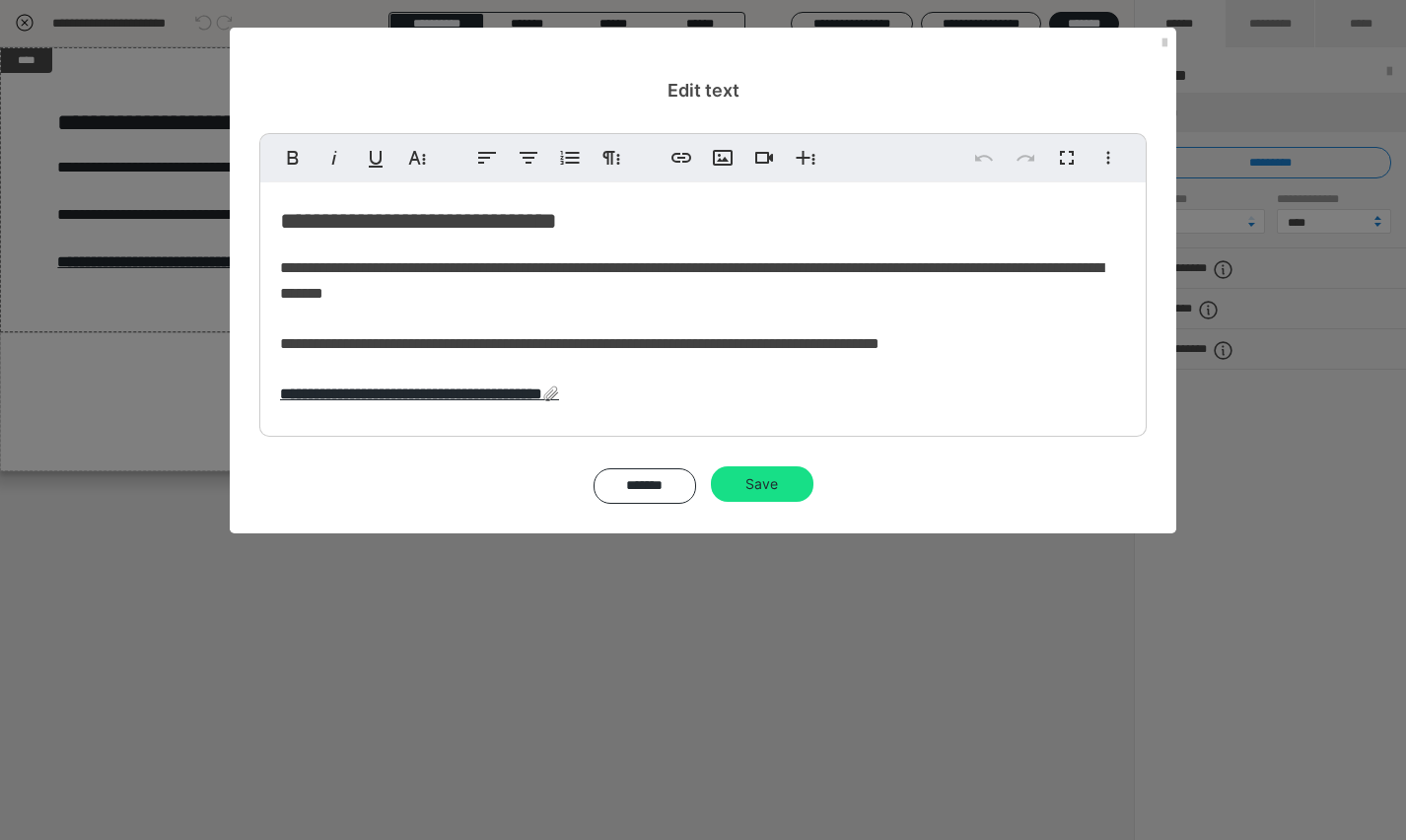 click on "**********" at bounding box center [703, 305] 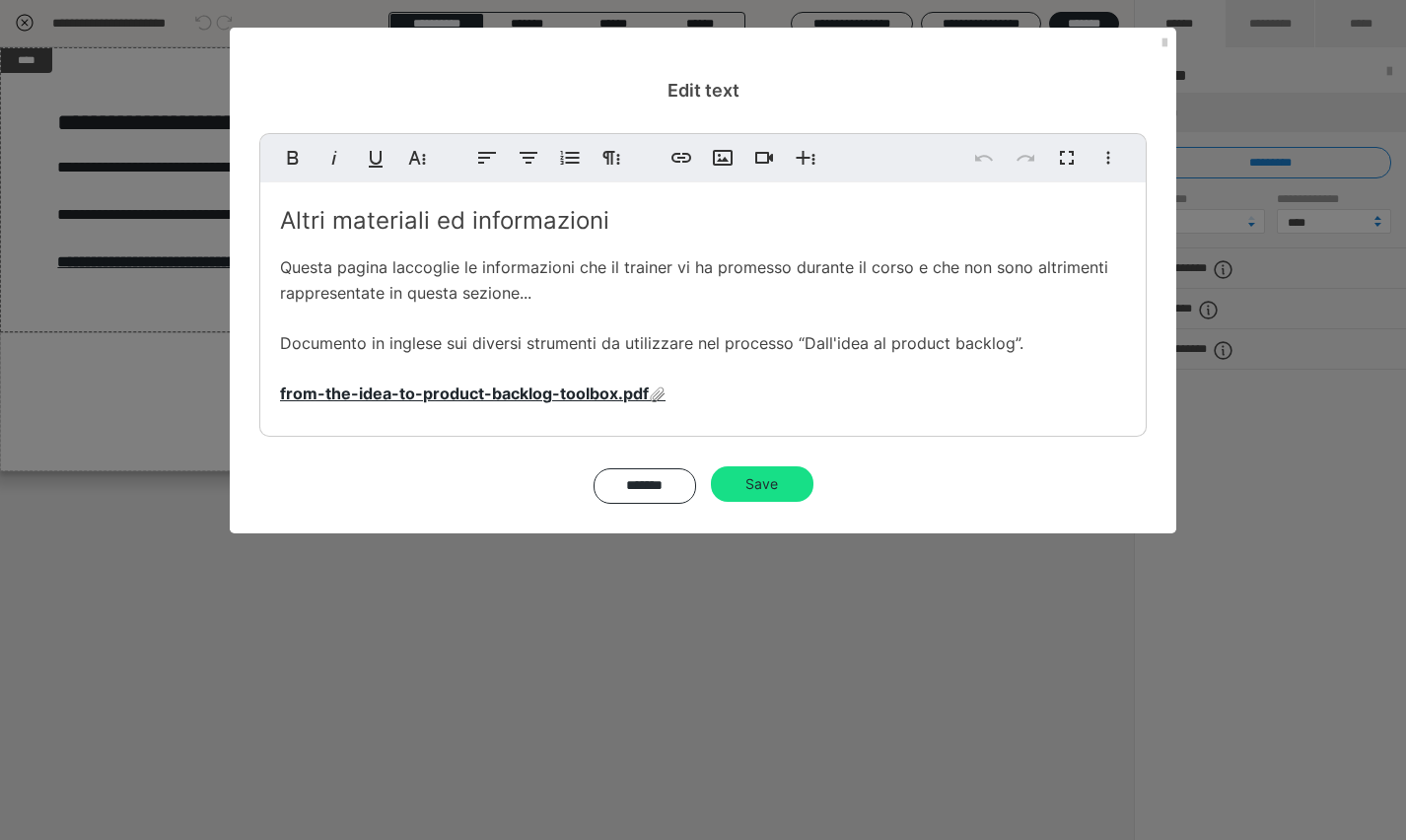 type 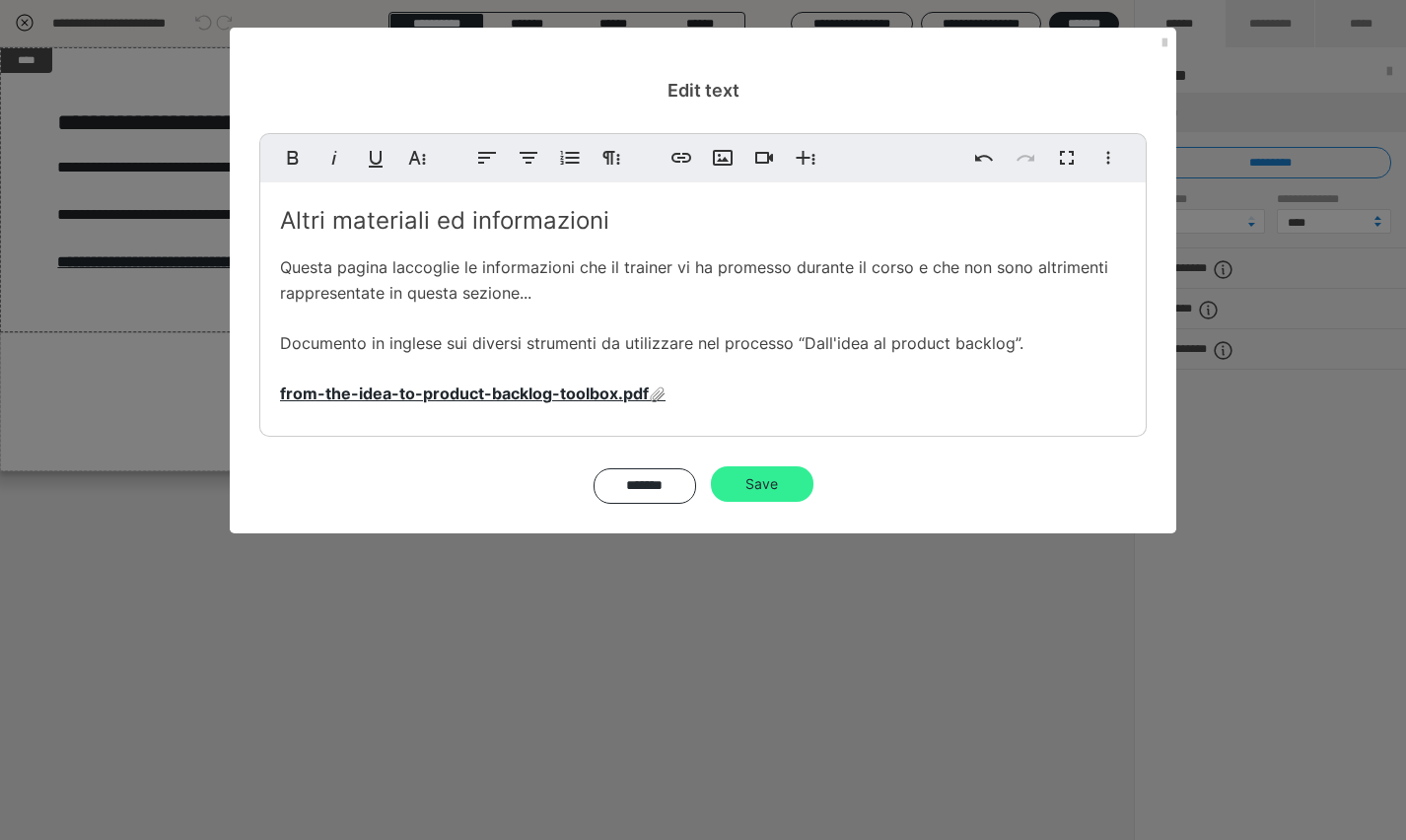 click on "Save" at bounding box center (762, 484) 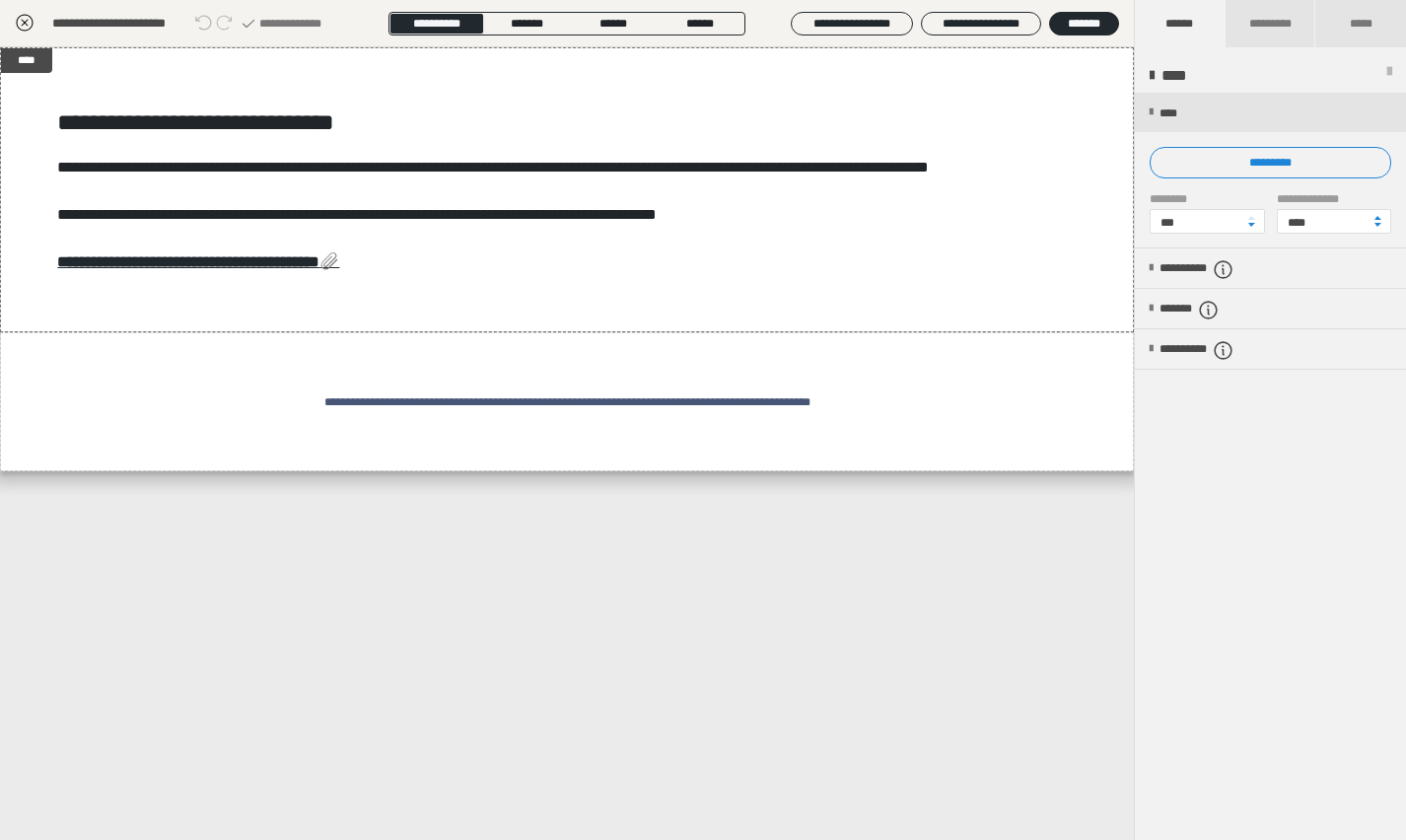 click 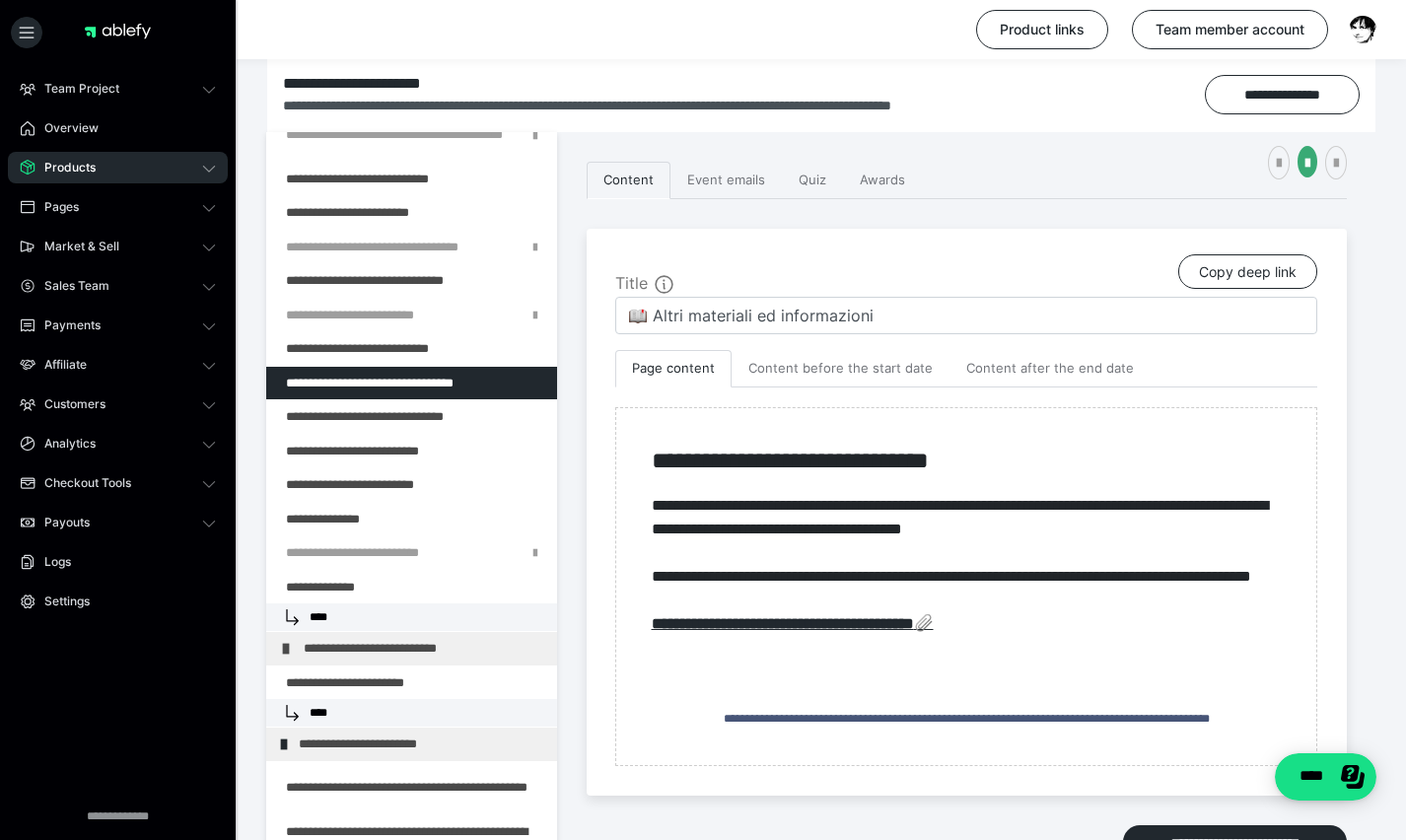 scroll, scrollTop: 272, scrollLeft: 0, axis: vertical 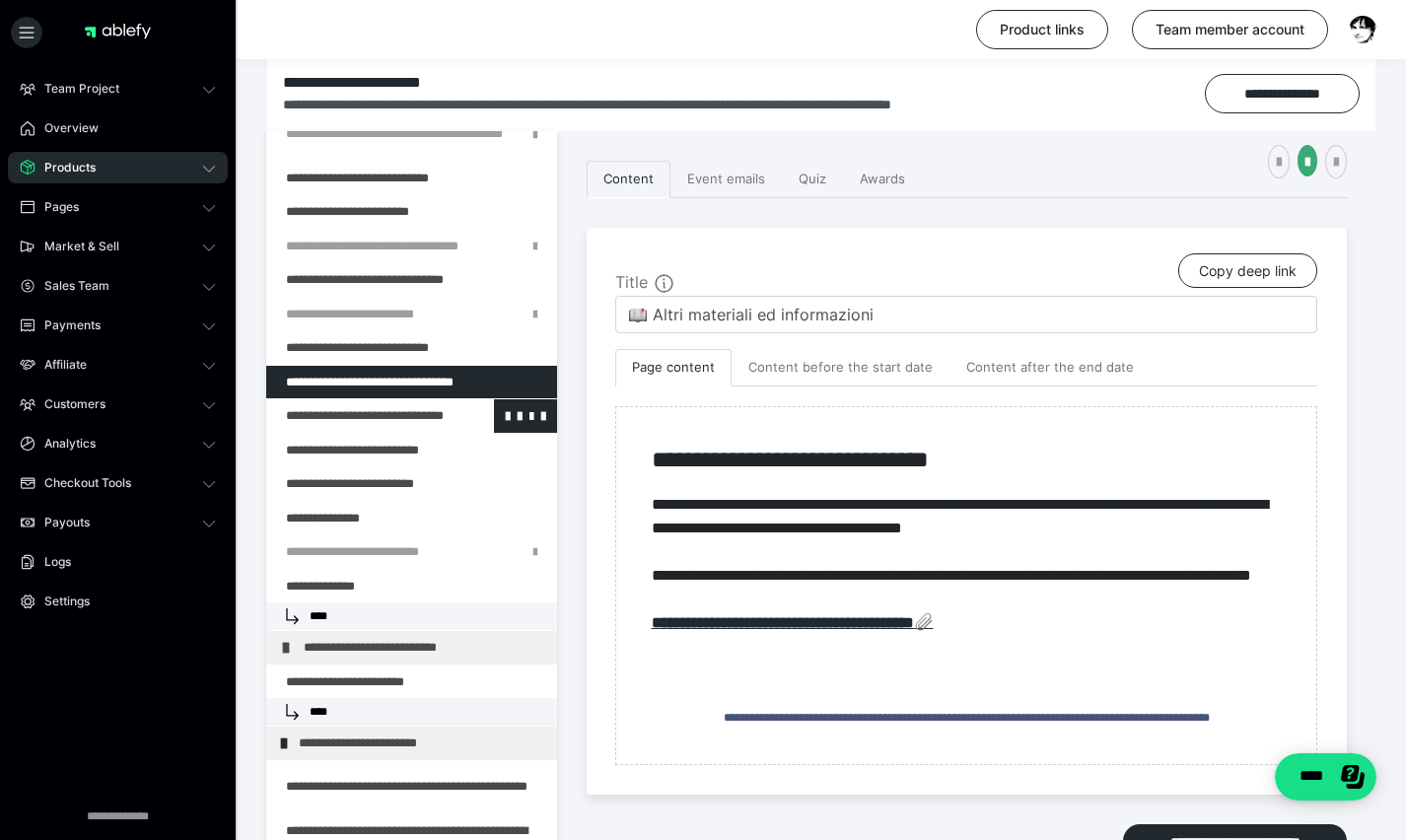 click at bounding box center [360, 416] 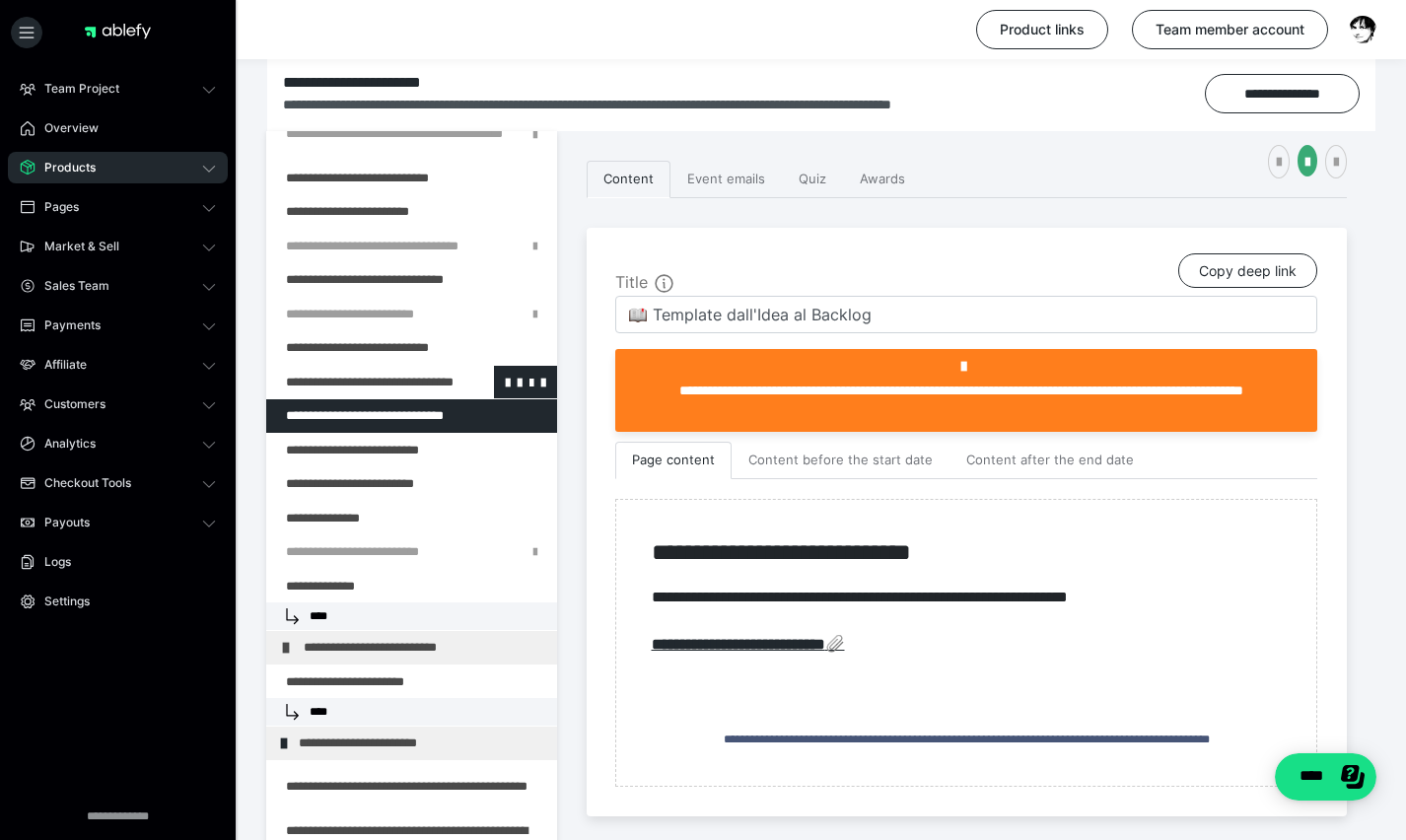 click at bounding box center [360, 383] 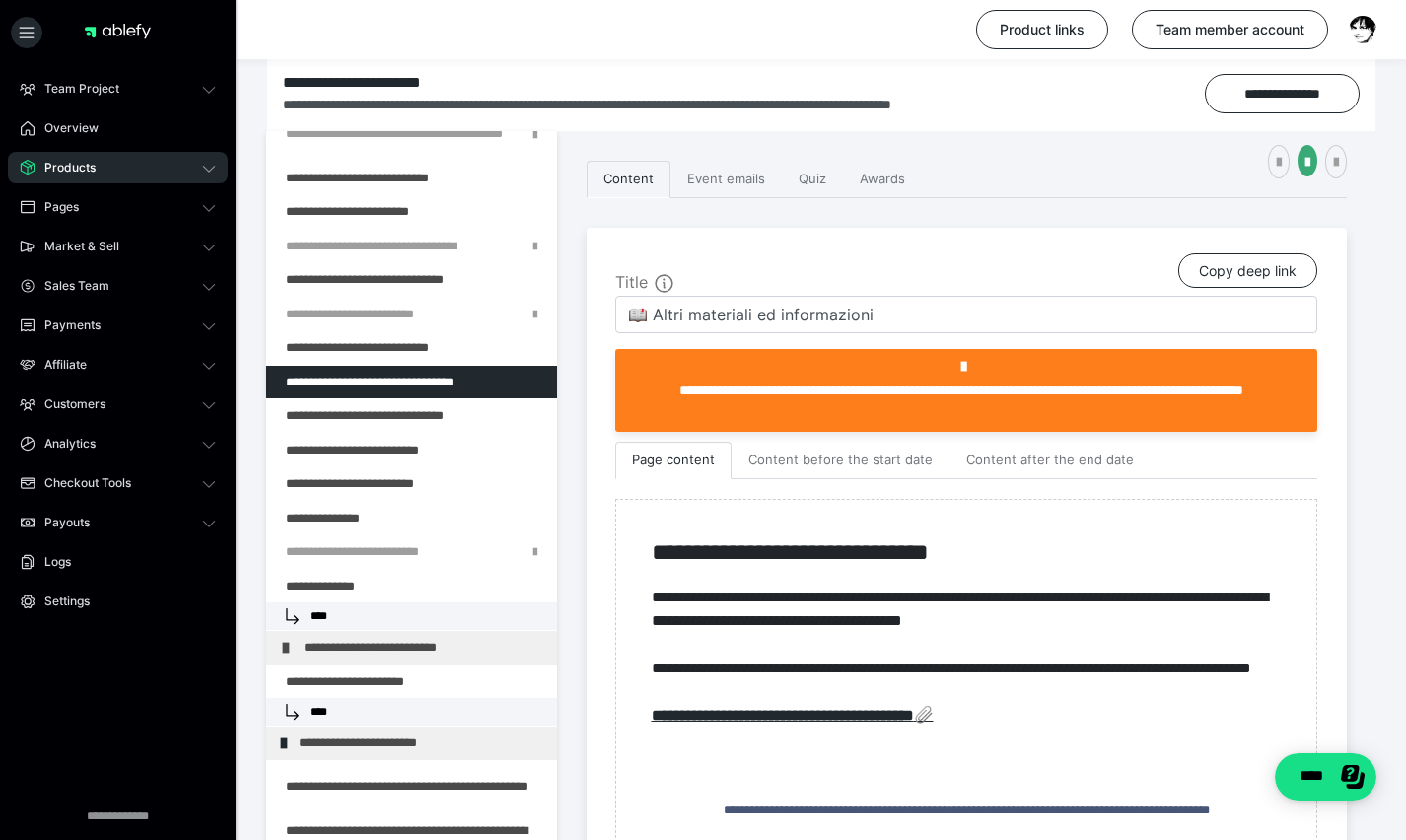 click at bounding box center [360, 383] 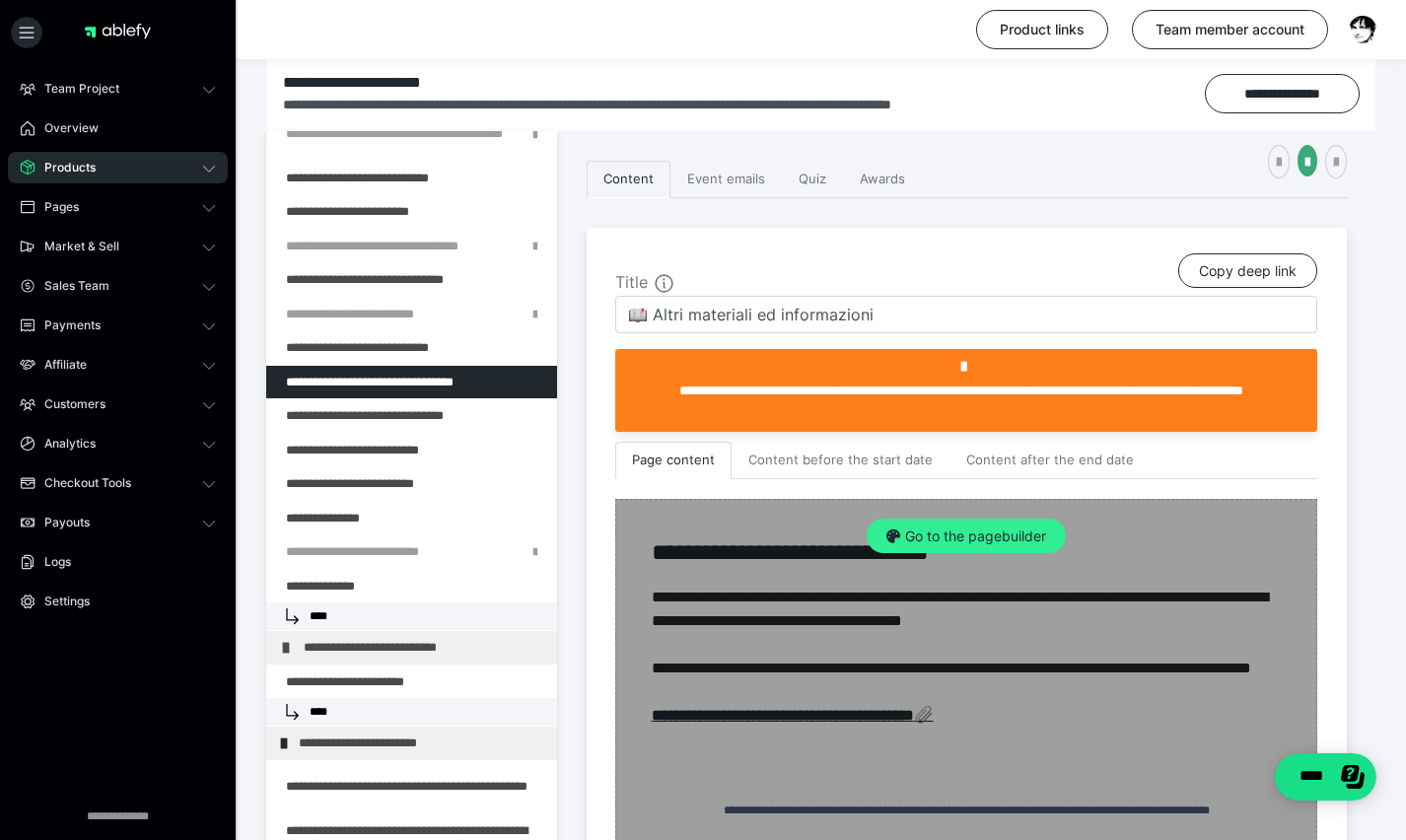 click on "Go to the pagebuilder" at bounding box center (966, 536) 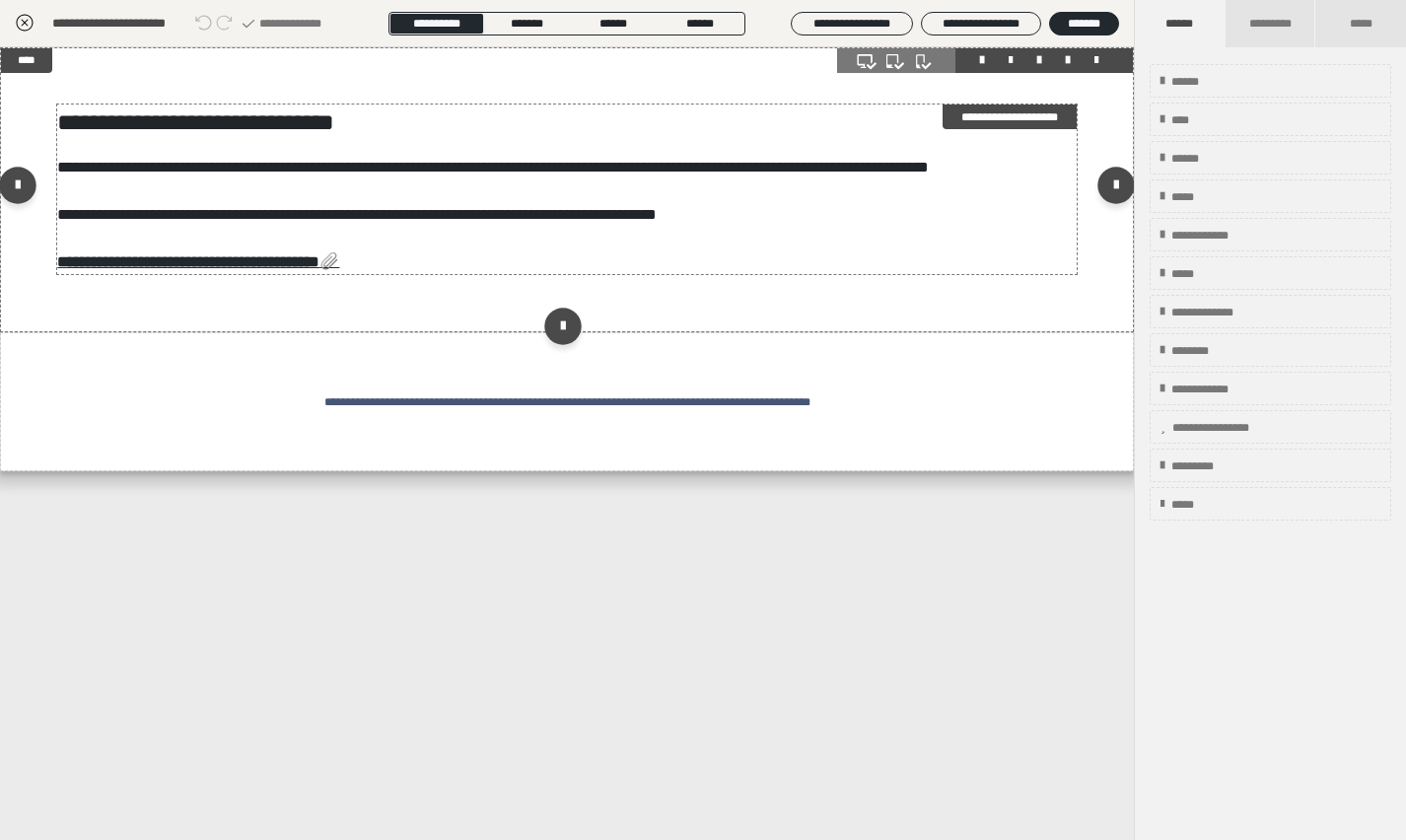 click on "**********" at bounding box center [566, 189] 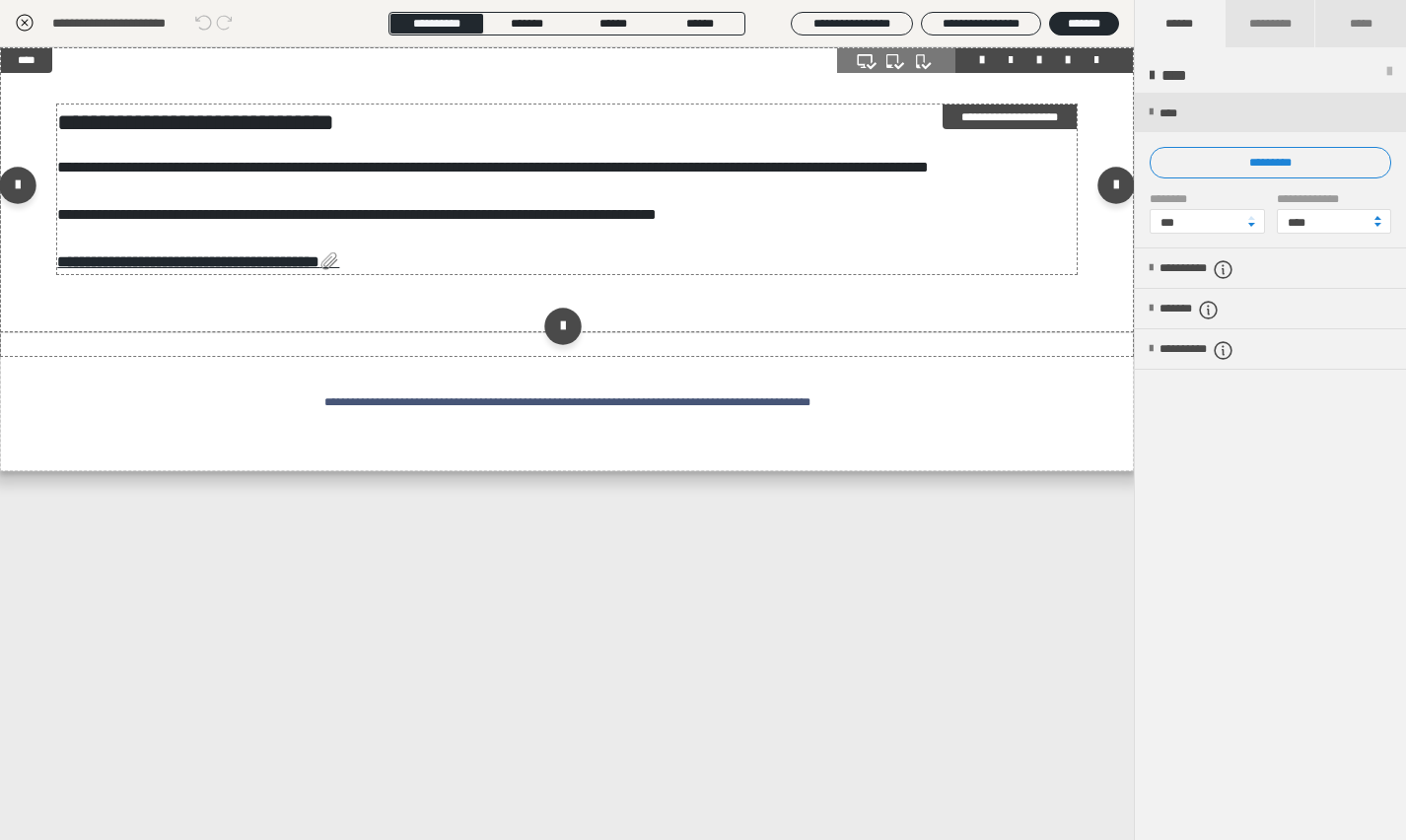 click on "**********" at bounding box center [566, 189] 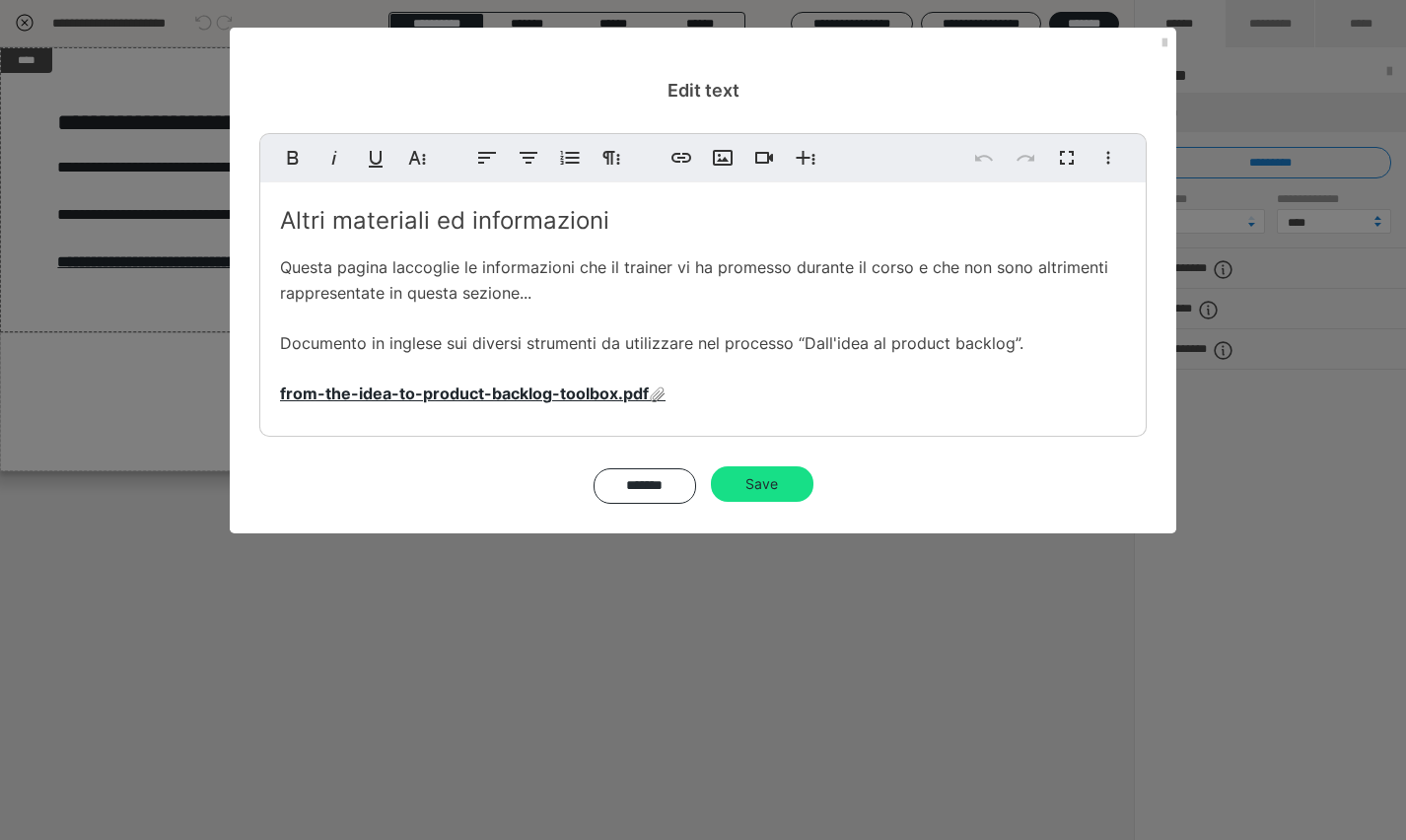 click on "Altri materiali ed informazioni Questa pagina laccoglie le informazioni che il trainer vi ha promesso durante il corso e che non sono altrimenti rappresentate in questa sezione...   Documento in inglese sui diversi strumenti da utilizzare nel processo “Dall'idea al product backlog”. from-the-idea-to-product-backlog-toolbox.pdf" at bounding box center [703, 305] 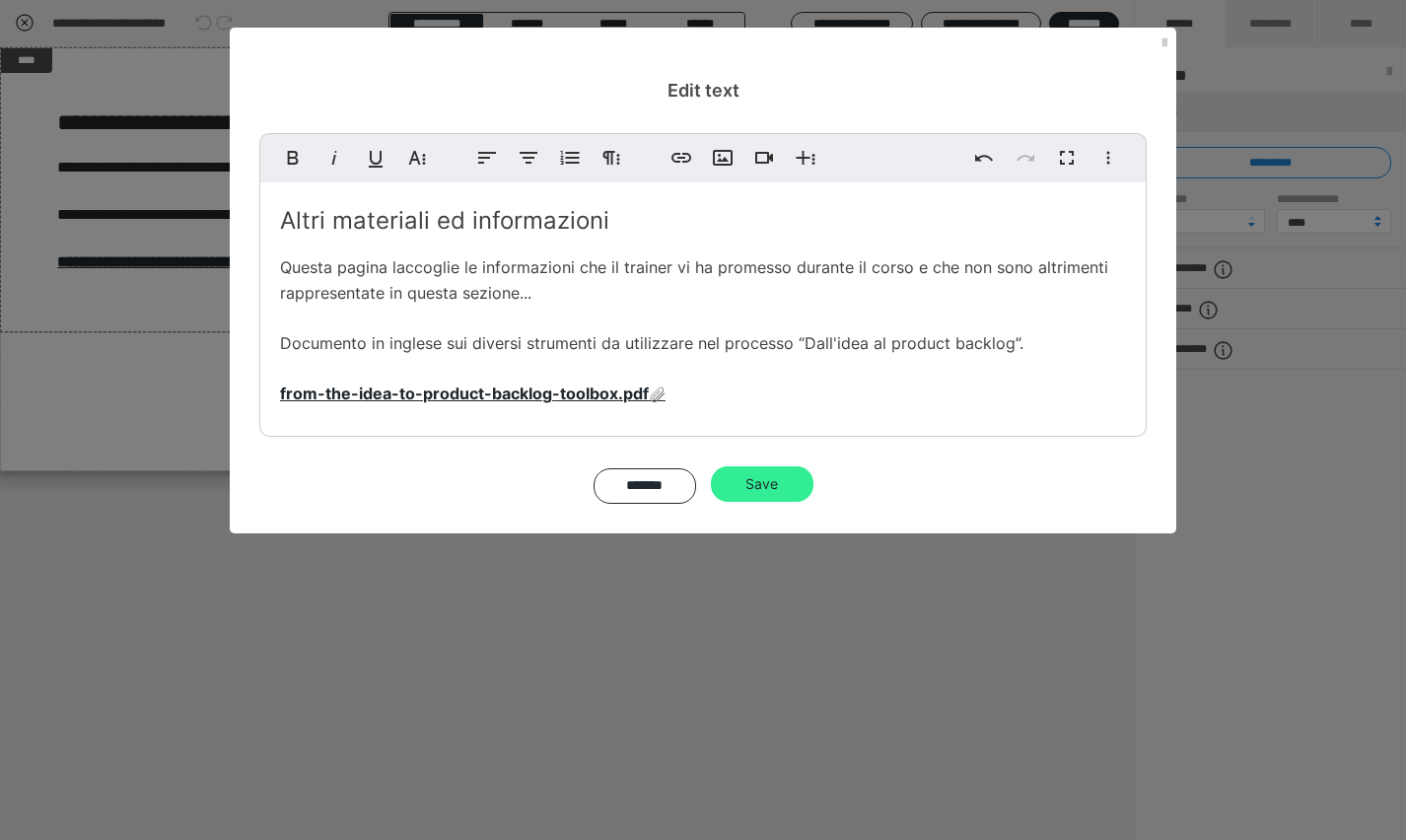click on "Save" at bounding box center [762, 484] 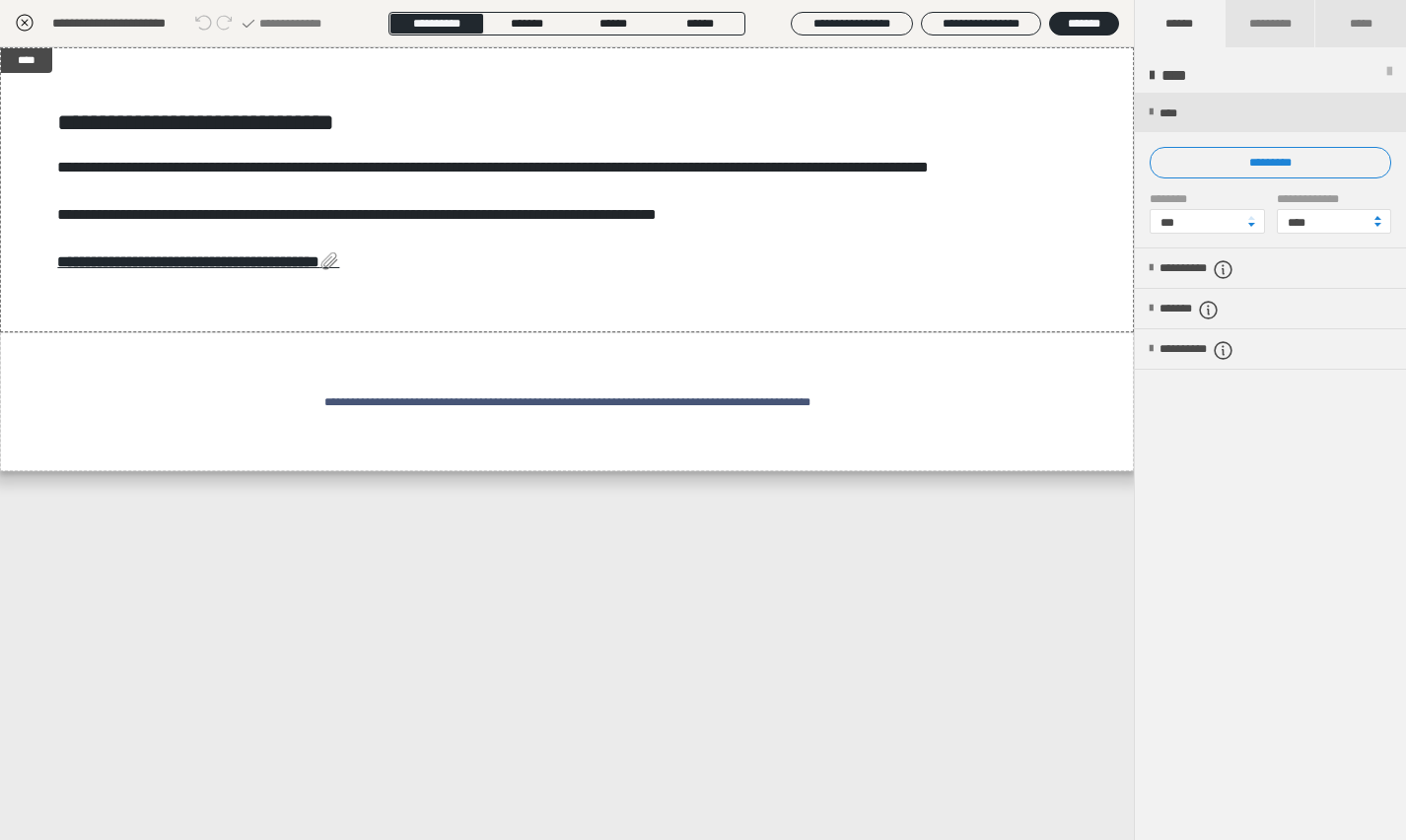 click on "**********" at bounding box center [182, 24] 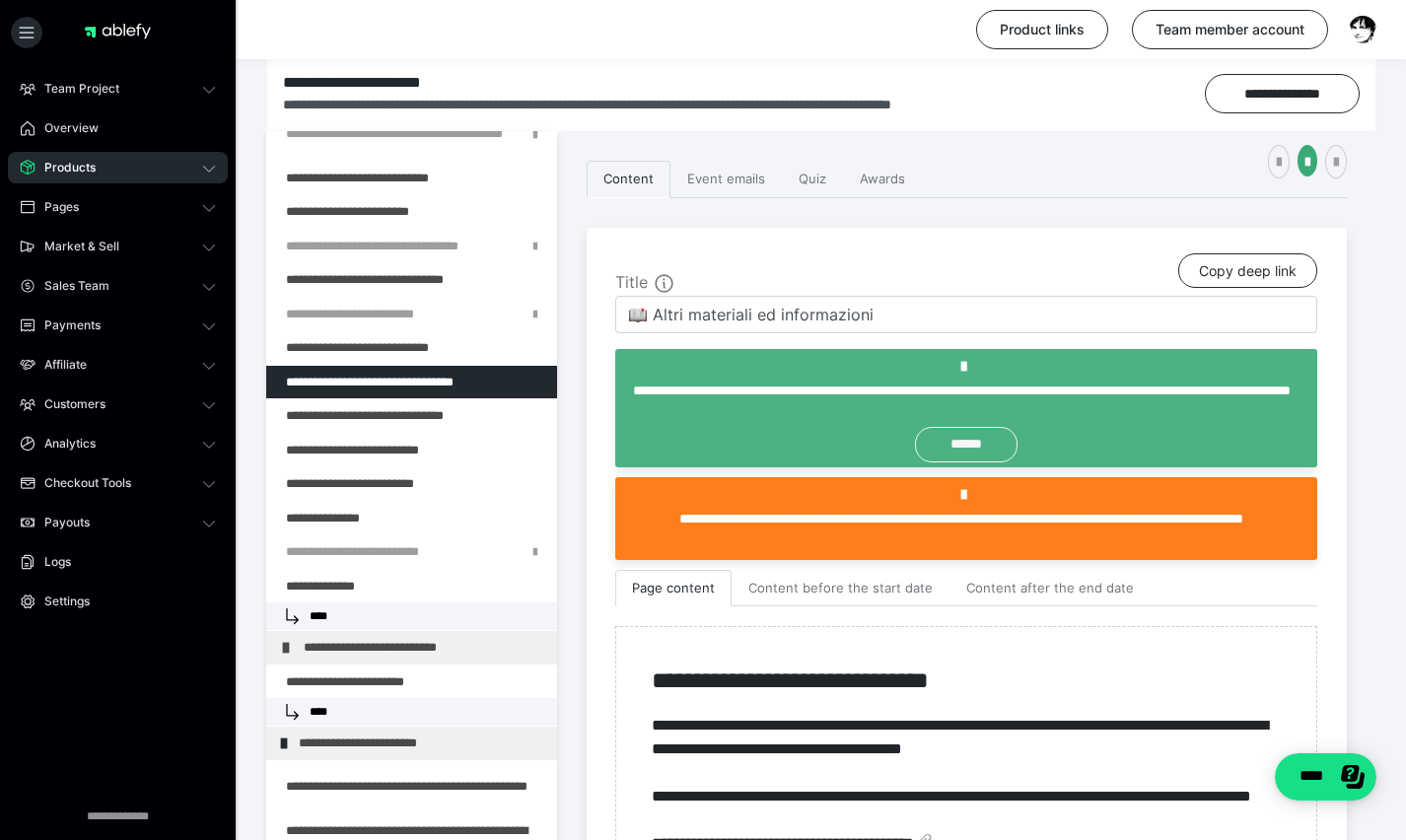 click on "******" at bounding box center [966, 445] 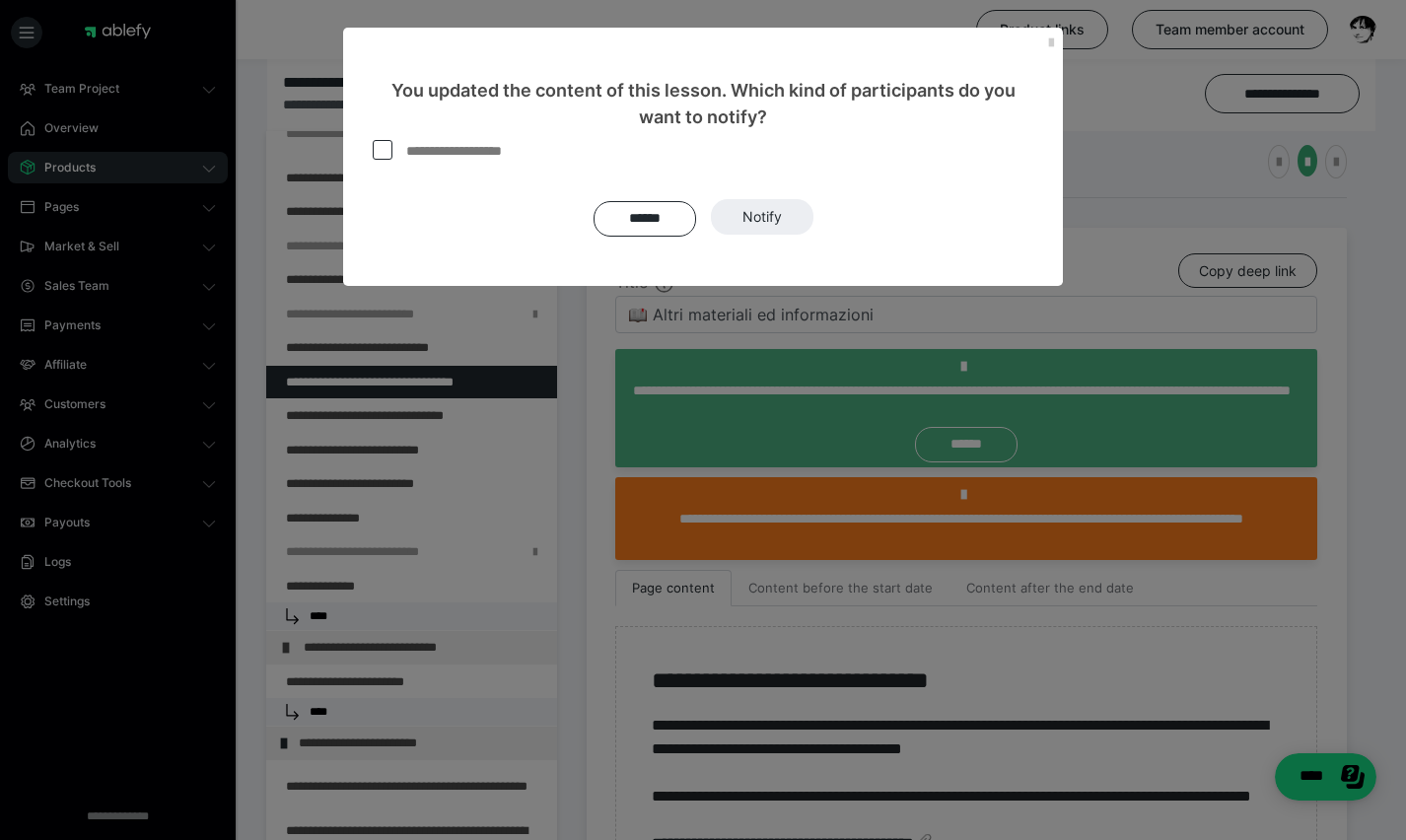 click on "**********" at bounding box center [468, 151] 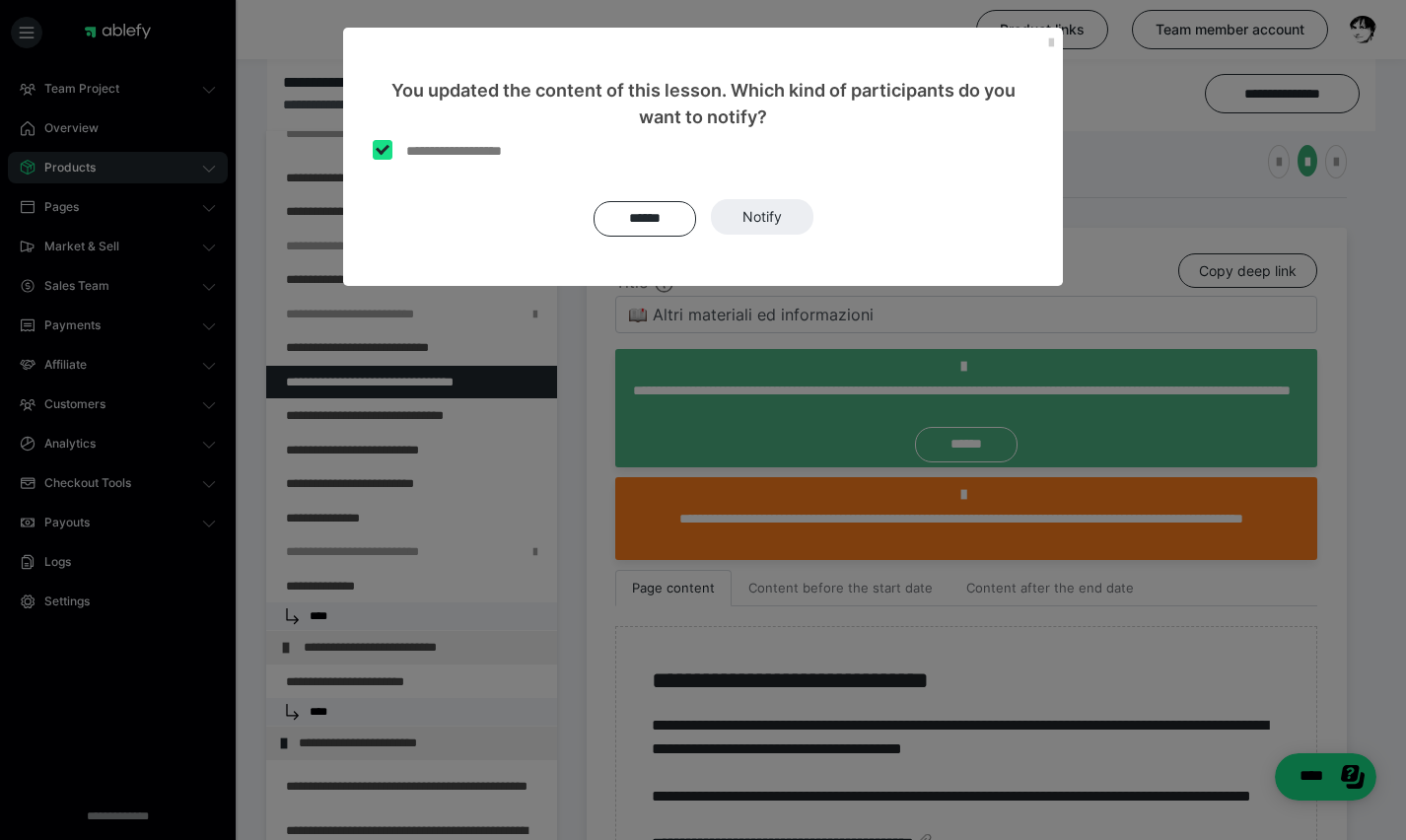 checkbox on "****" 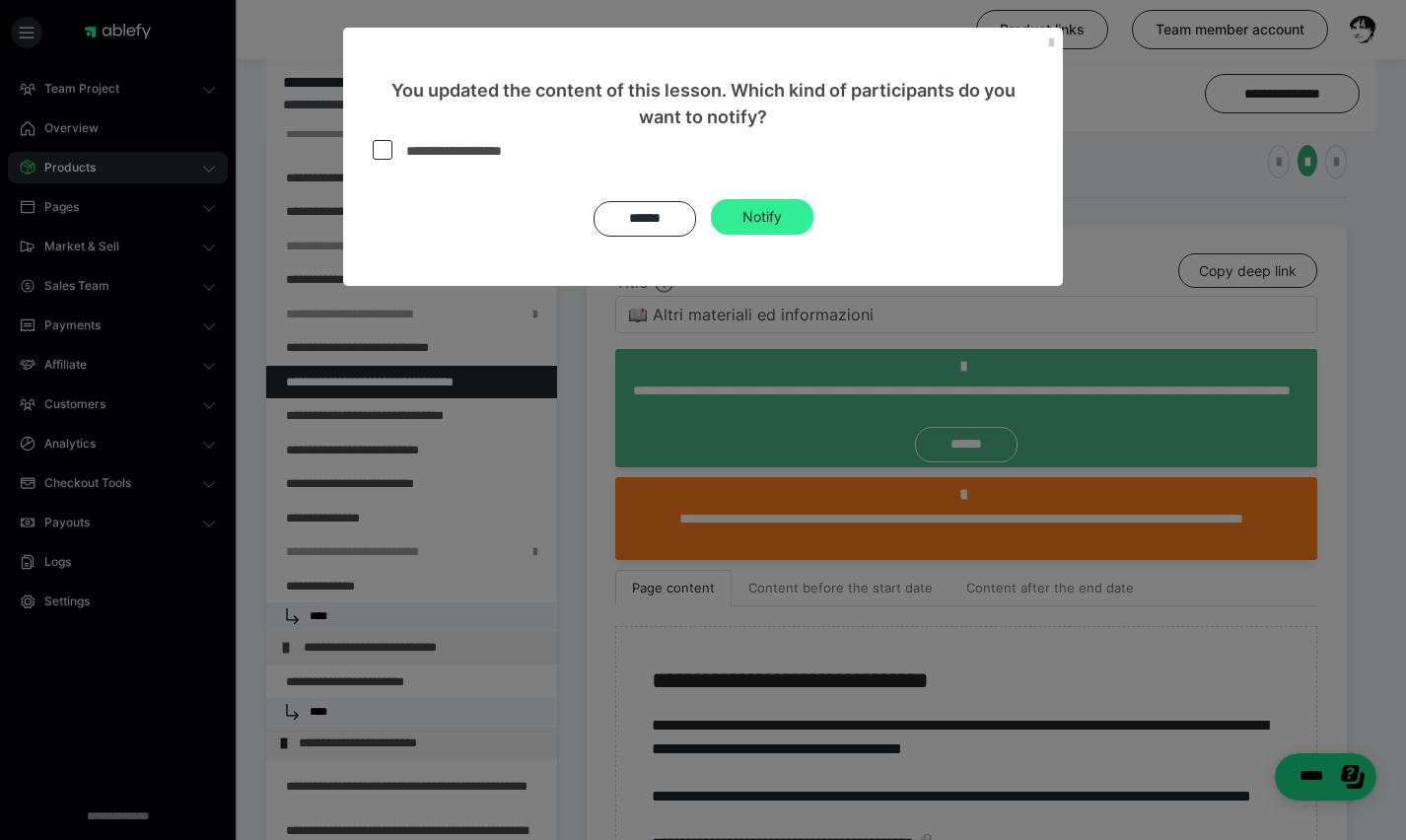 click on "Notify" at bounding box center [762, 217] 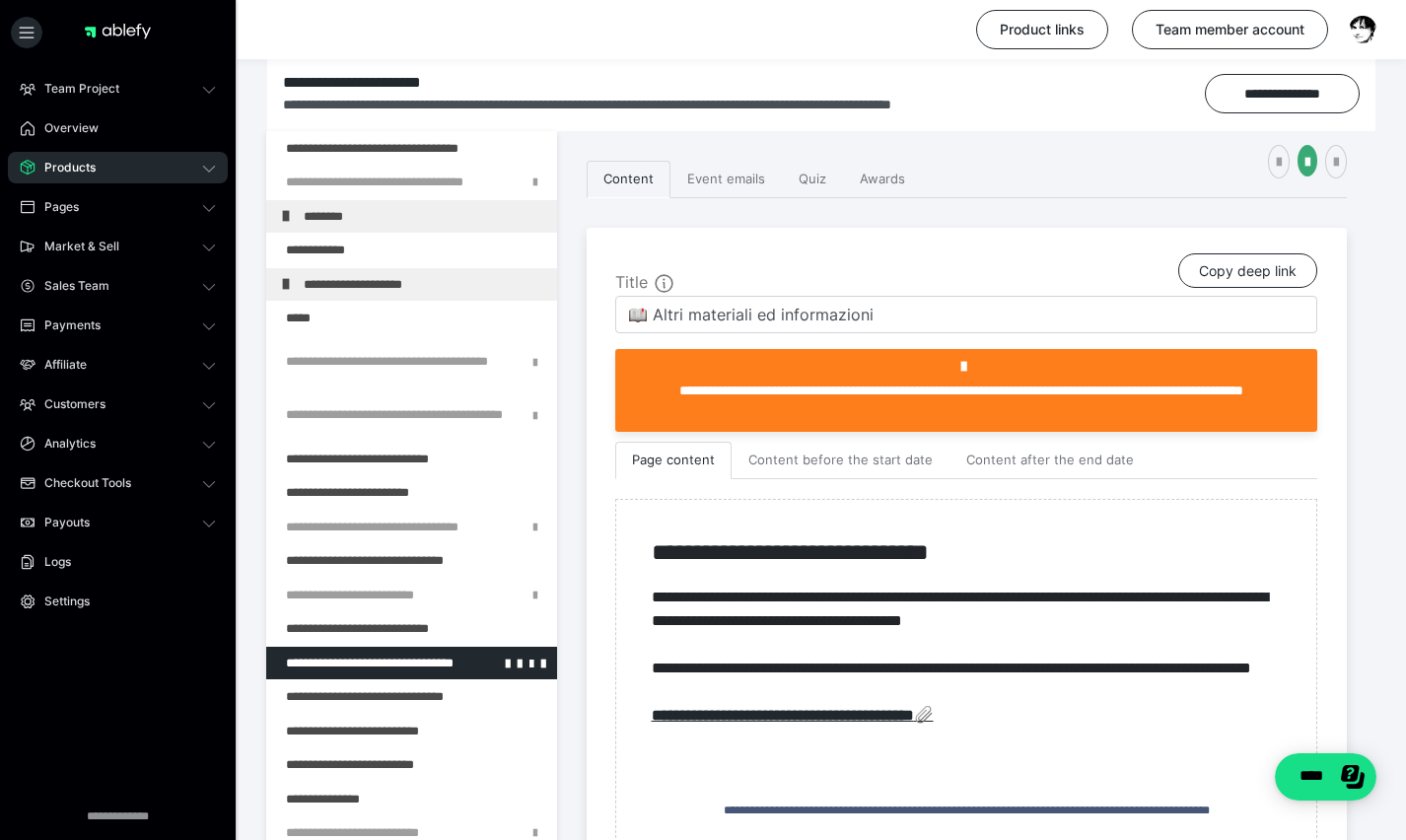 scroll, scrollTop: 630, scrollLeft: 0, axis: vertical 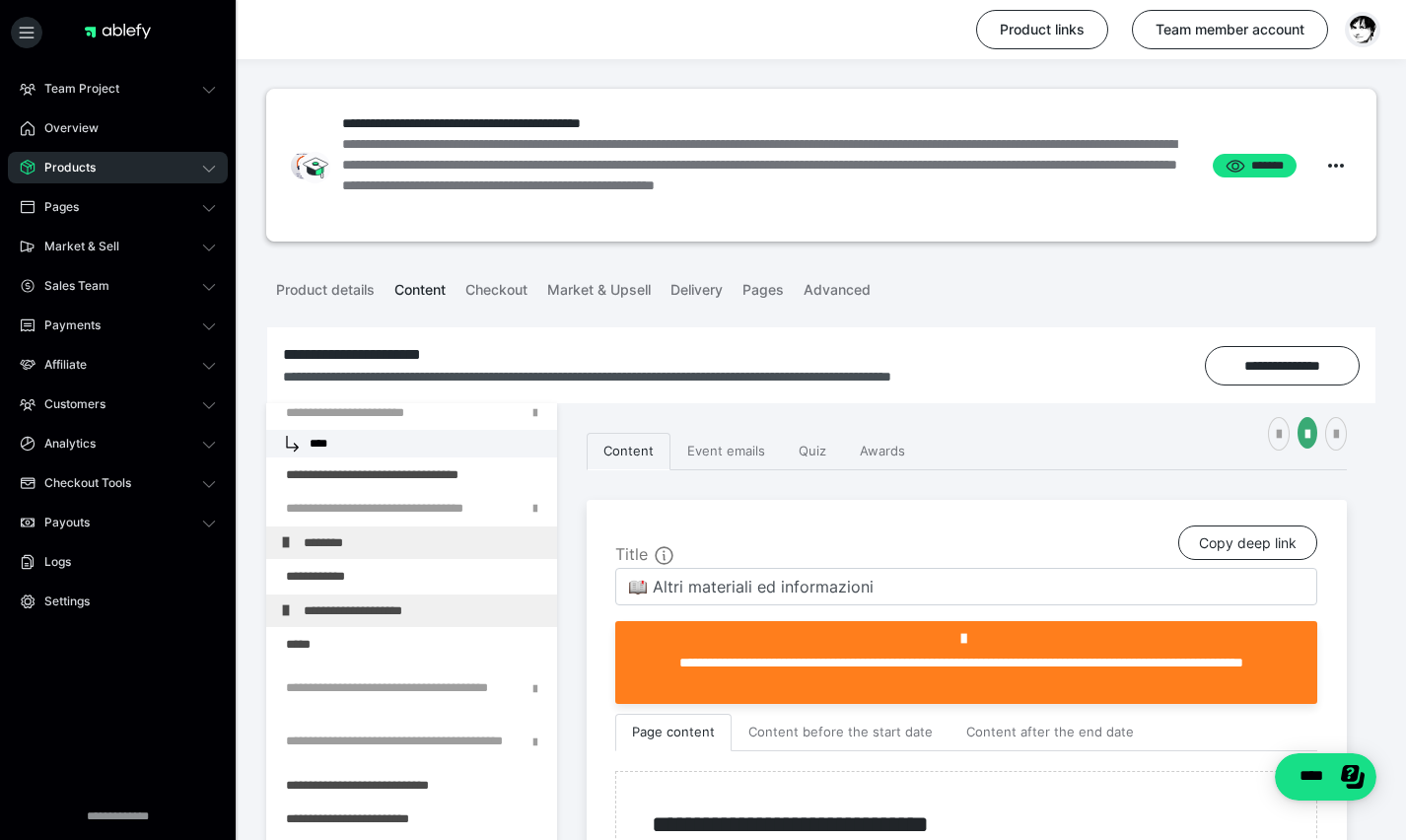click at bounding box center [1363, 30] 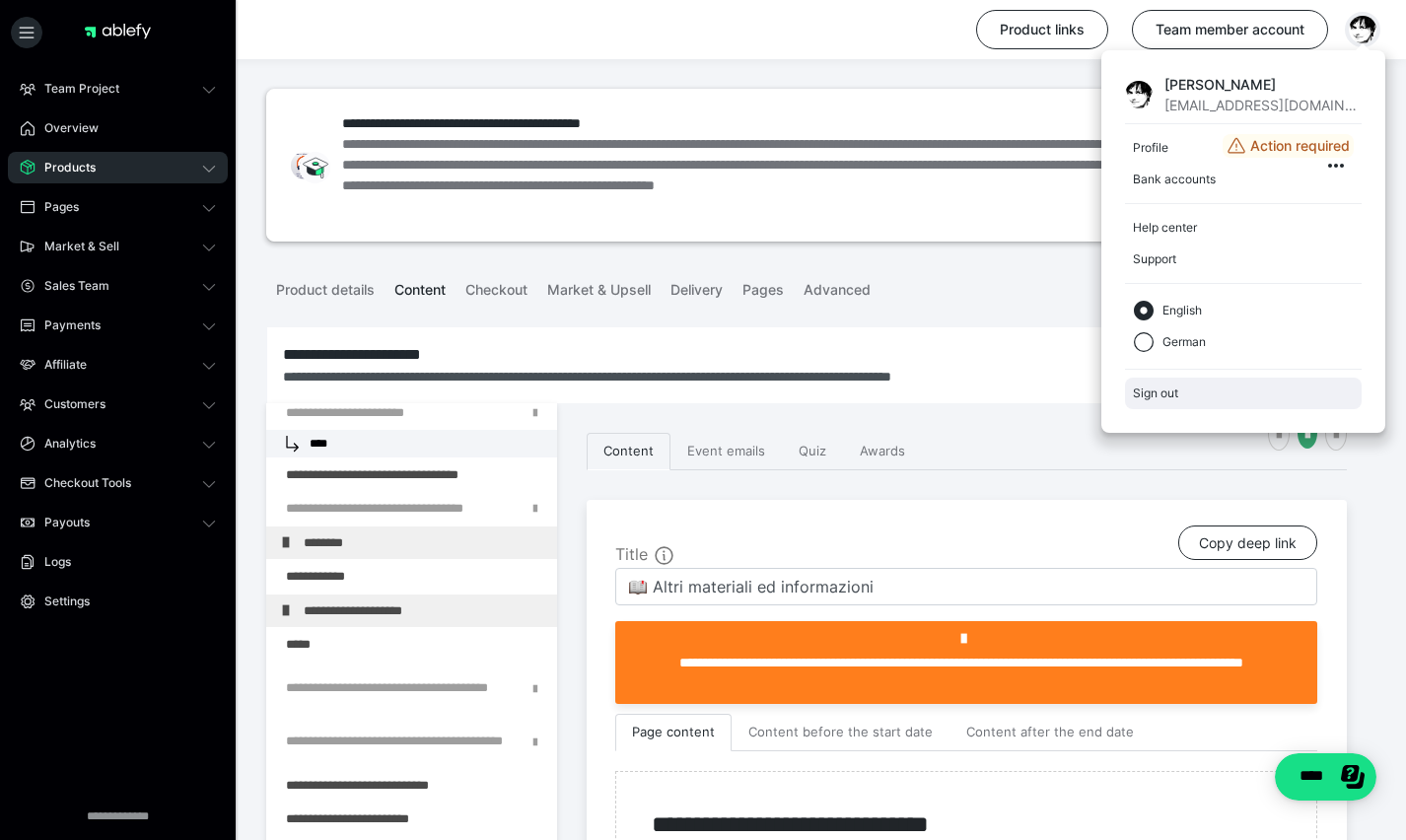 click on "Sign out" at bounding box center [1243, 393] 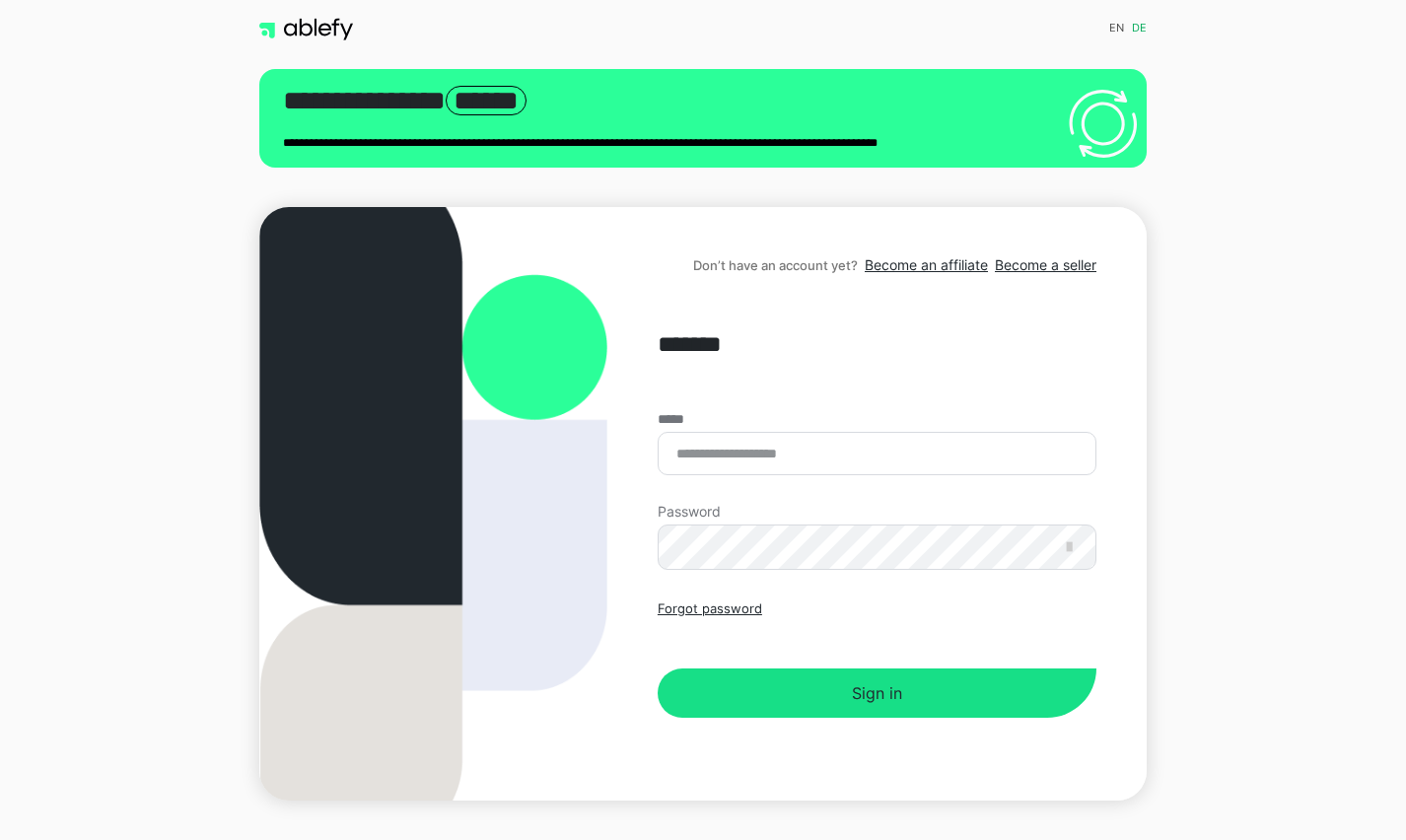 scroll, scrollTop: 0, scrollLeft: 0, axis: both 